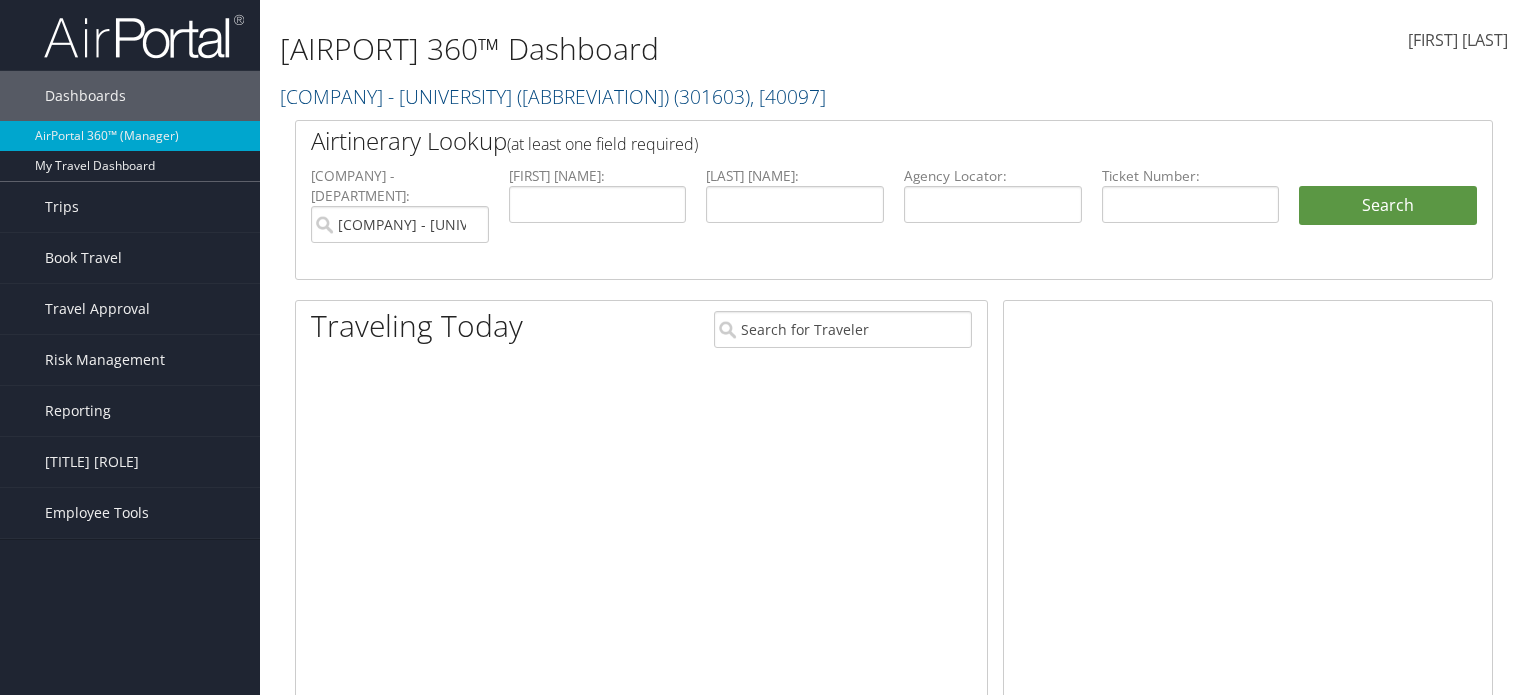 scroll, scrollTop: 0, scrollLeft: 0, axis: both 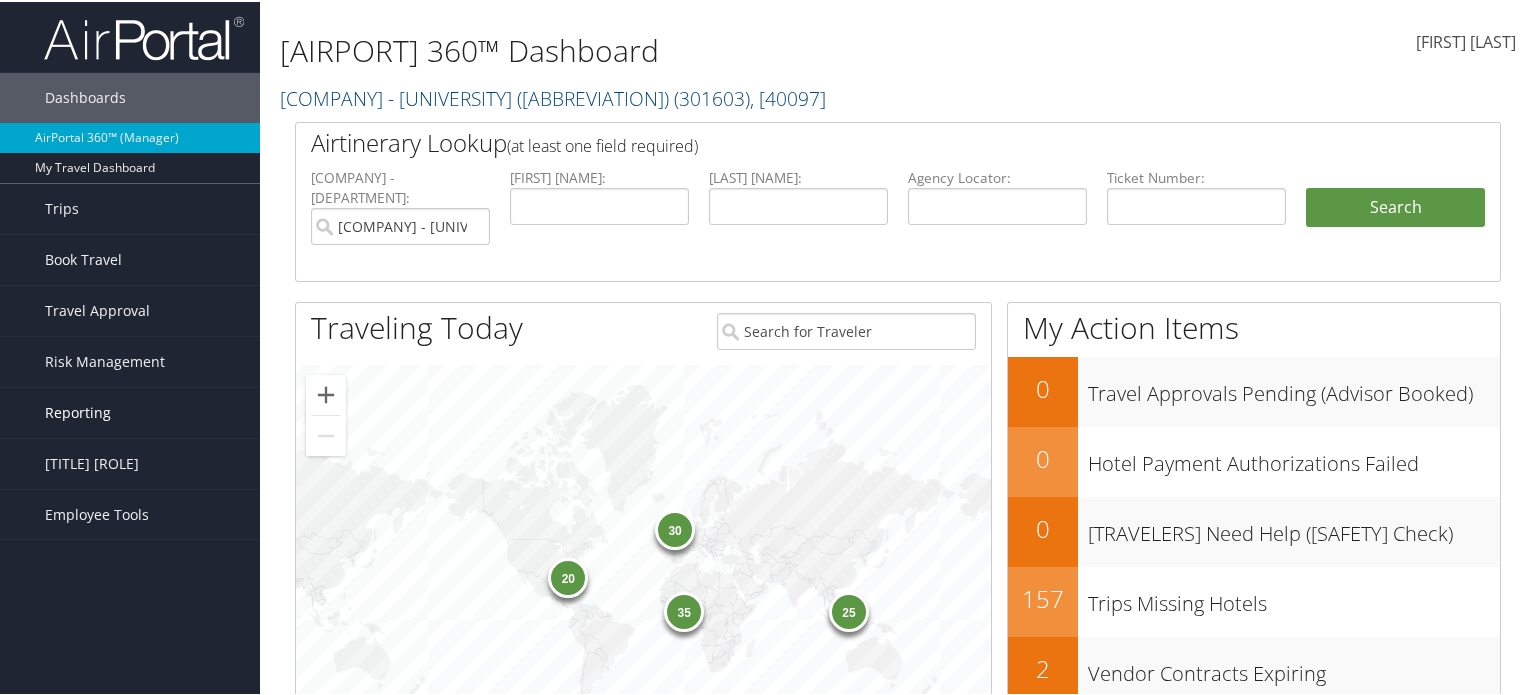 click on "Reporting" at bounding box center [130, 411] 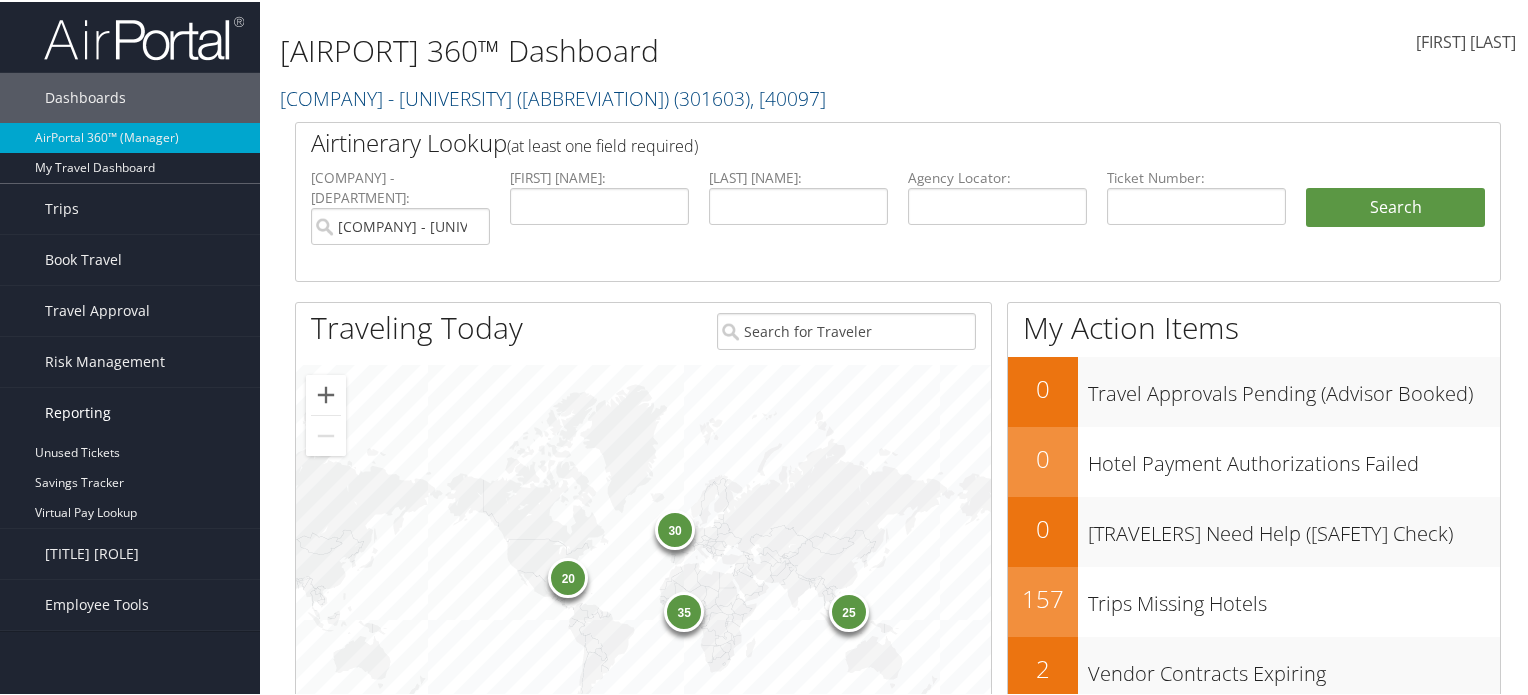 click on "Reporting" at bounding box center (78, 411) 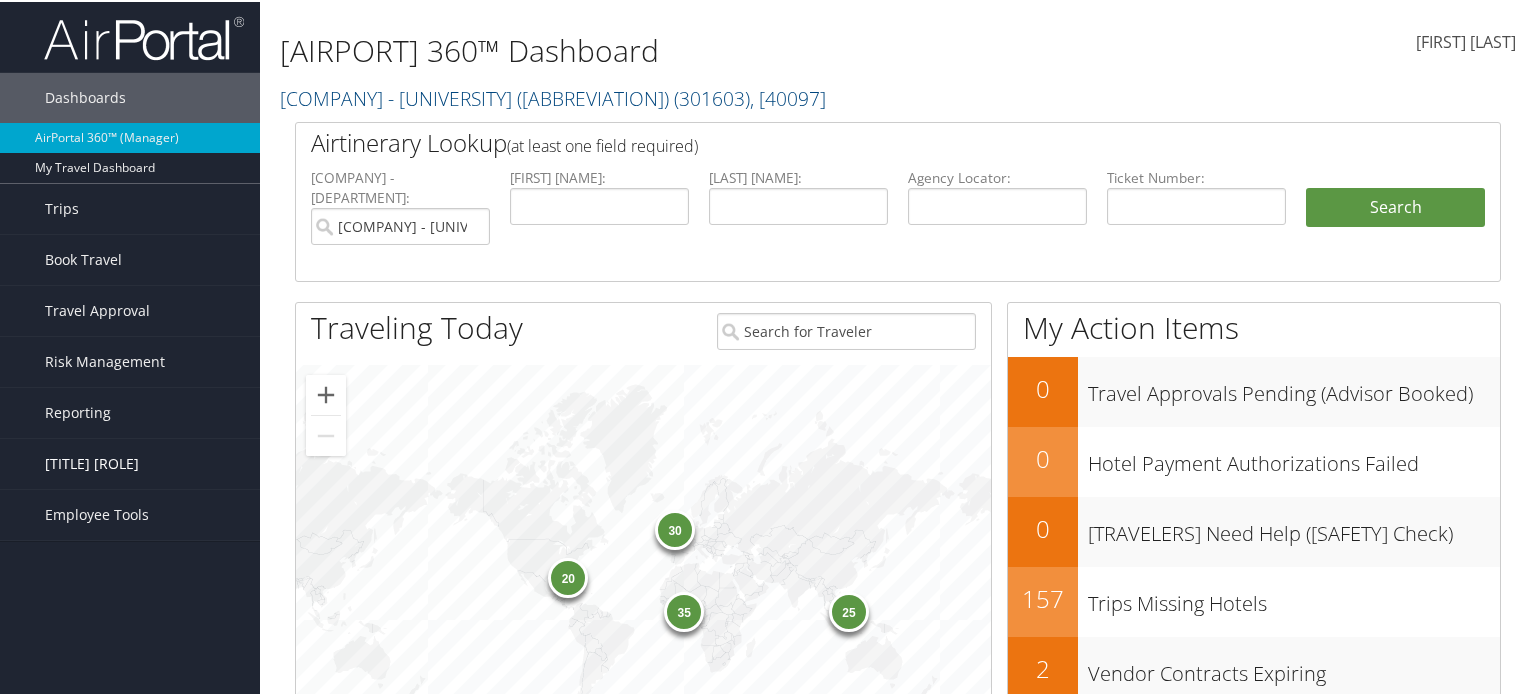 click on "Company Admin" at bounding box center (92, 462) 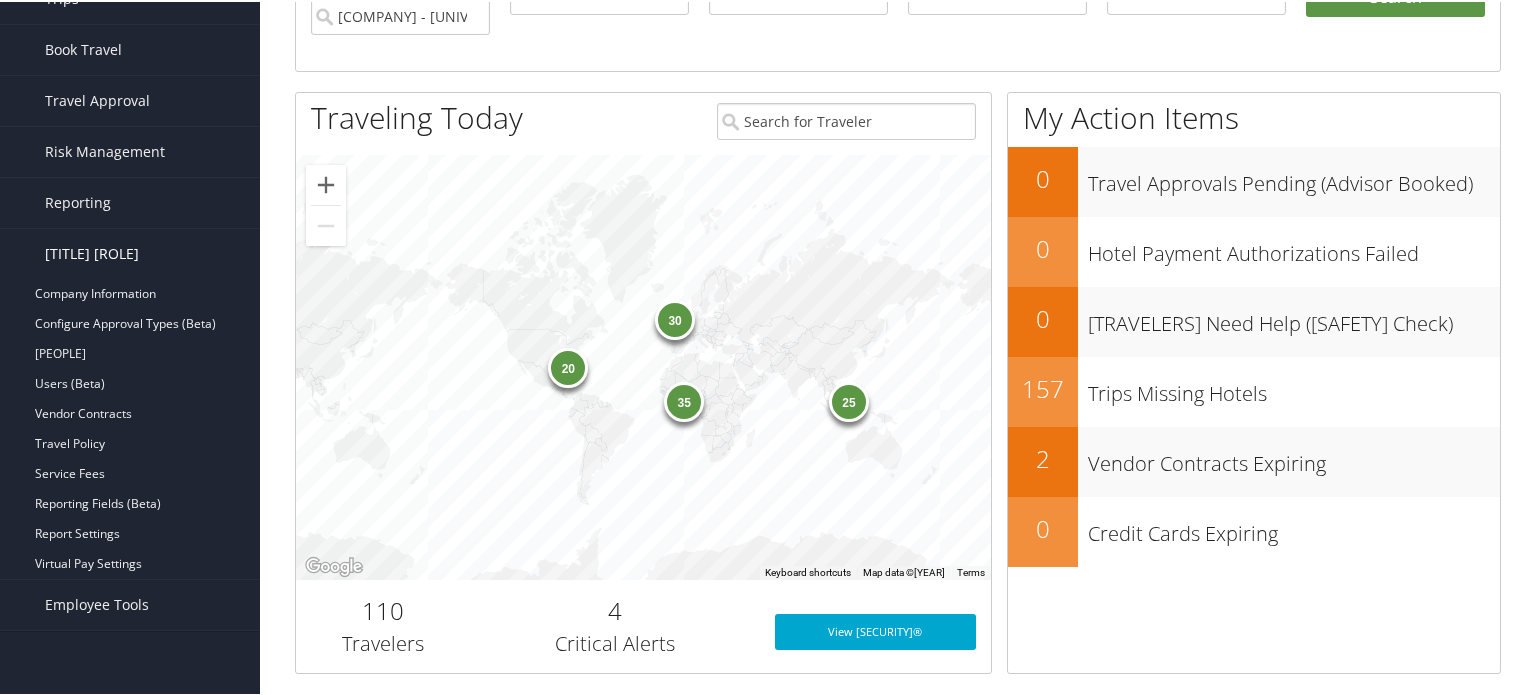 scroll, scrollTop: 226, scrollLeft: 0, axis: vertical 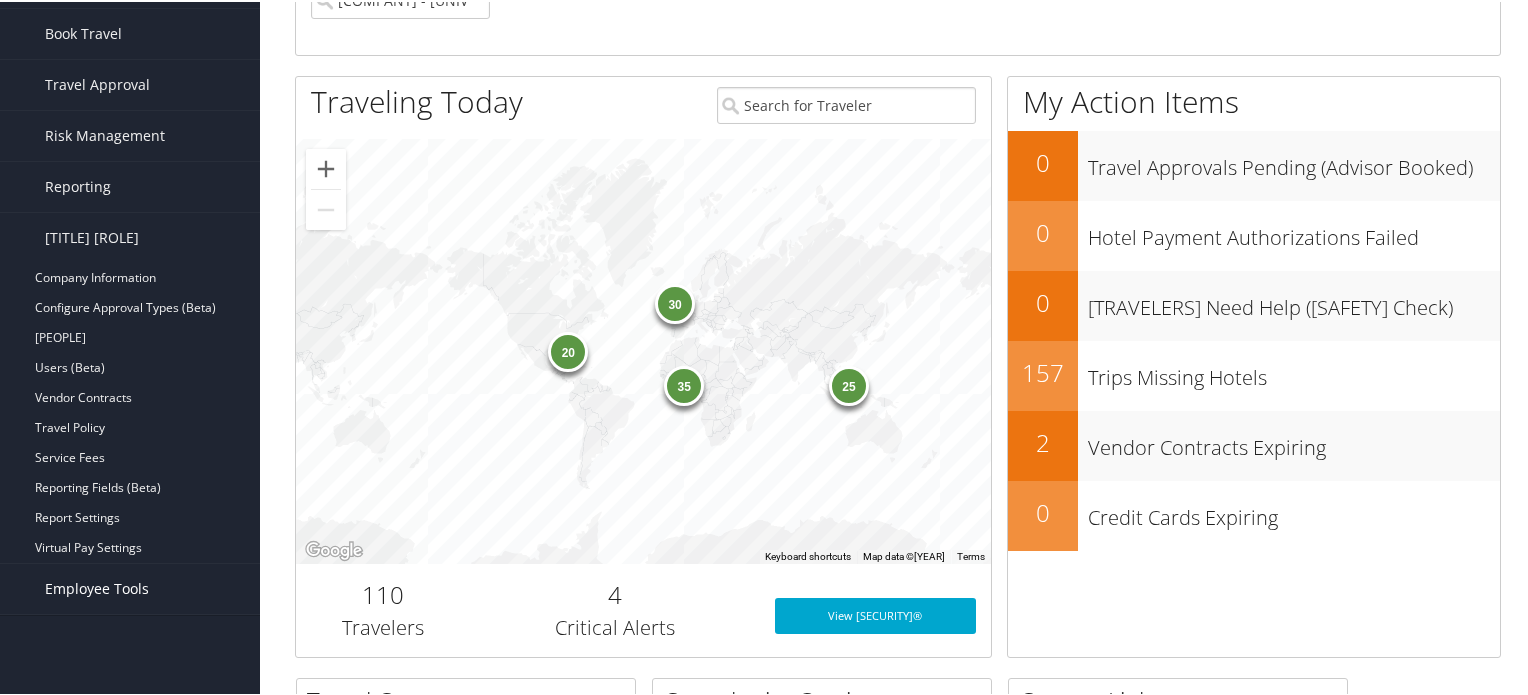 click on "[EMPLOYEE_TOOLS]" at bounding box center [97, 587] 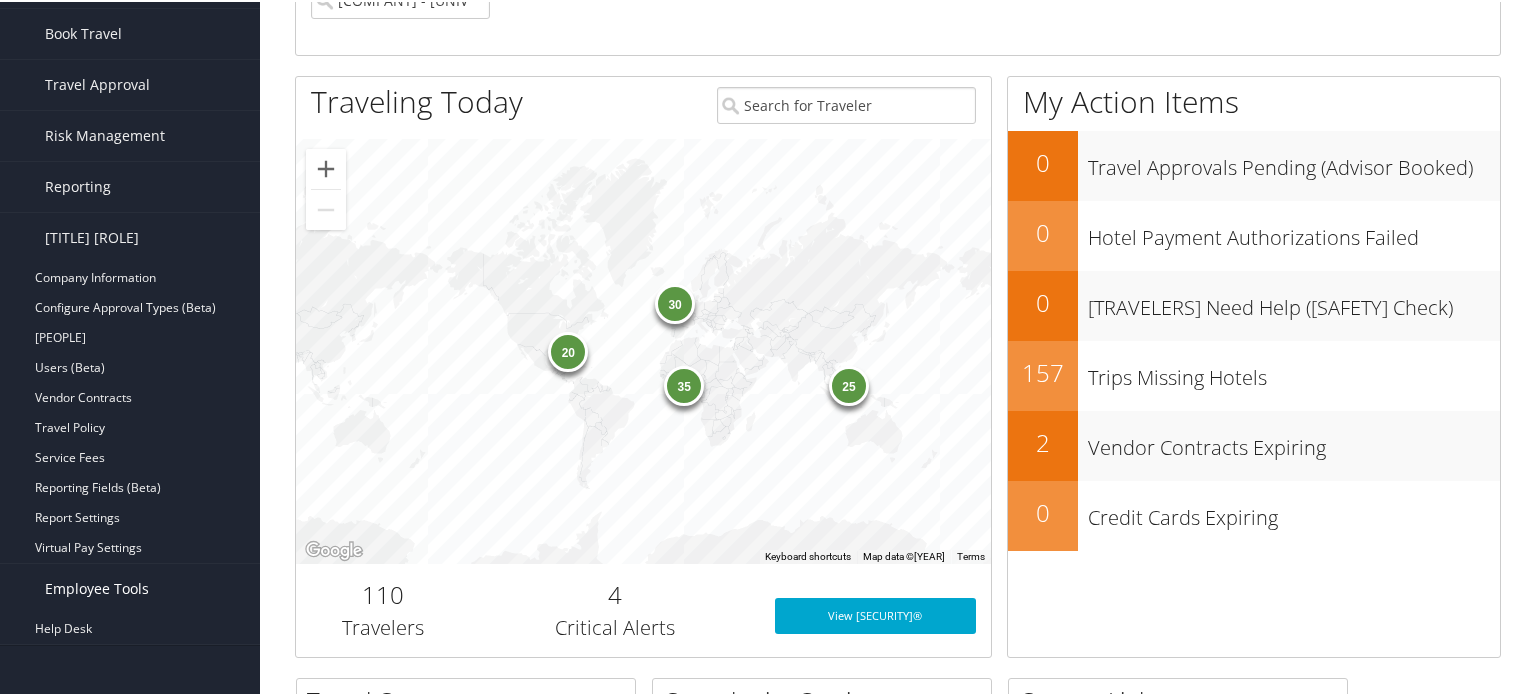 scroll, scrollTop: 290, scrollLeft: 0, axis: vertical 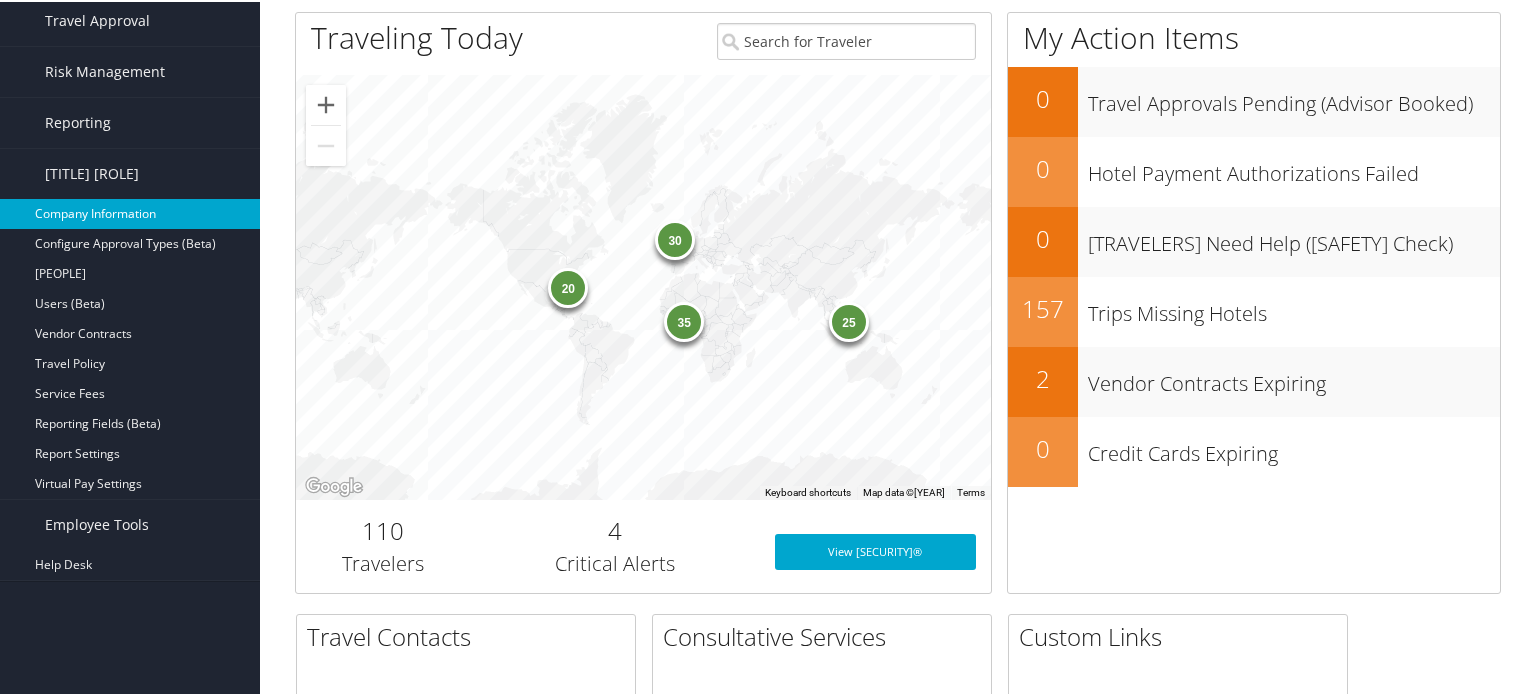 click on "Company Information" at bounding box center (130, 212) 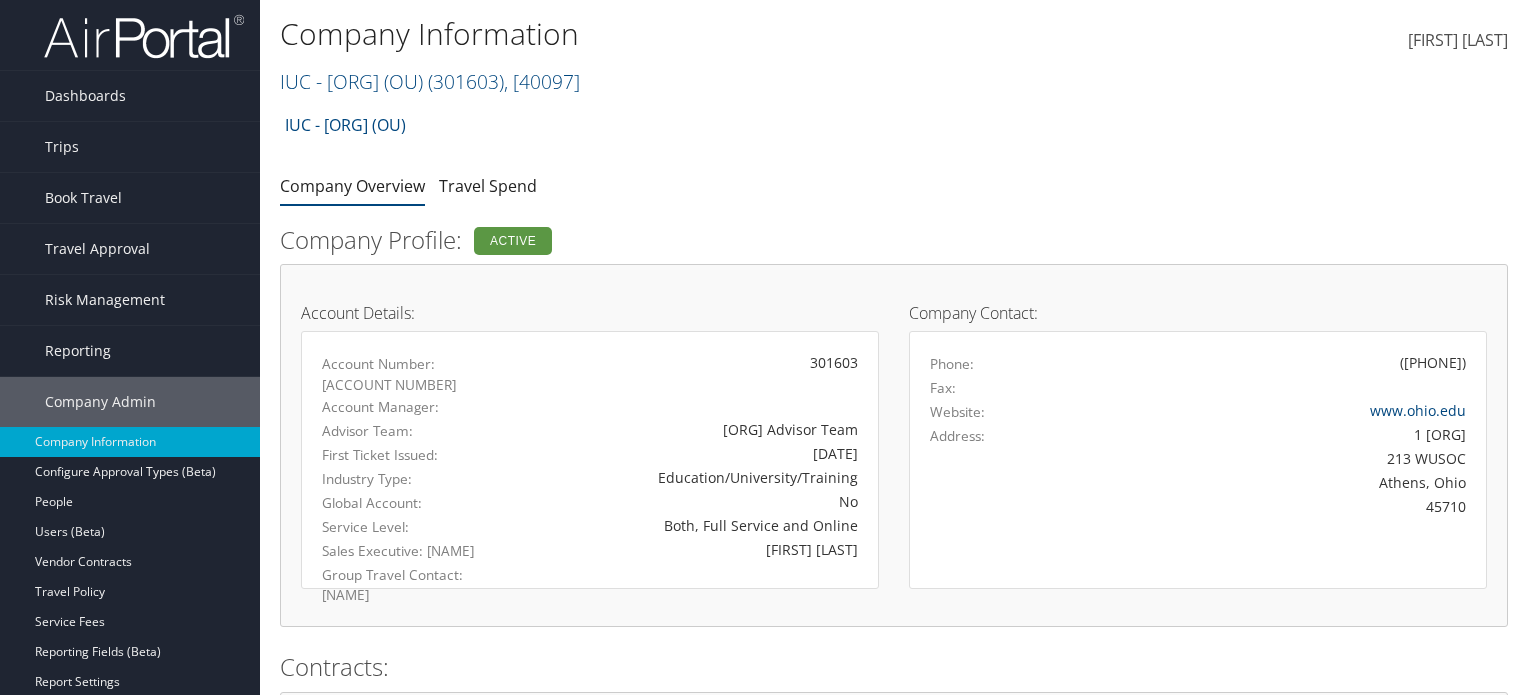 scroll, scrollTop: 0, scrollLeft: 0, axis: both 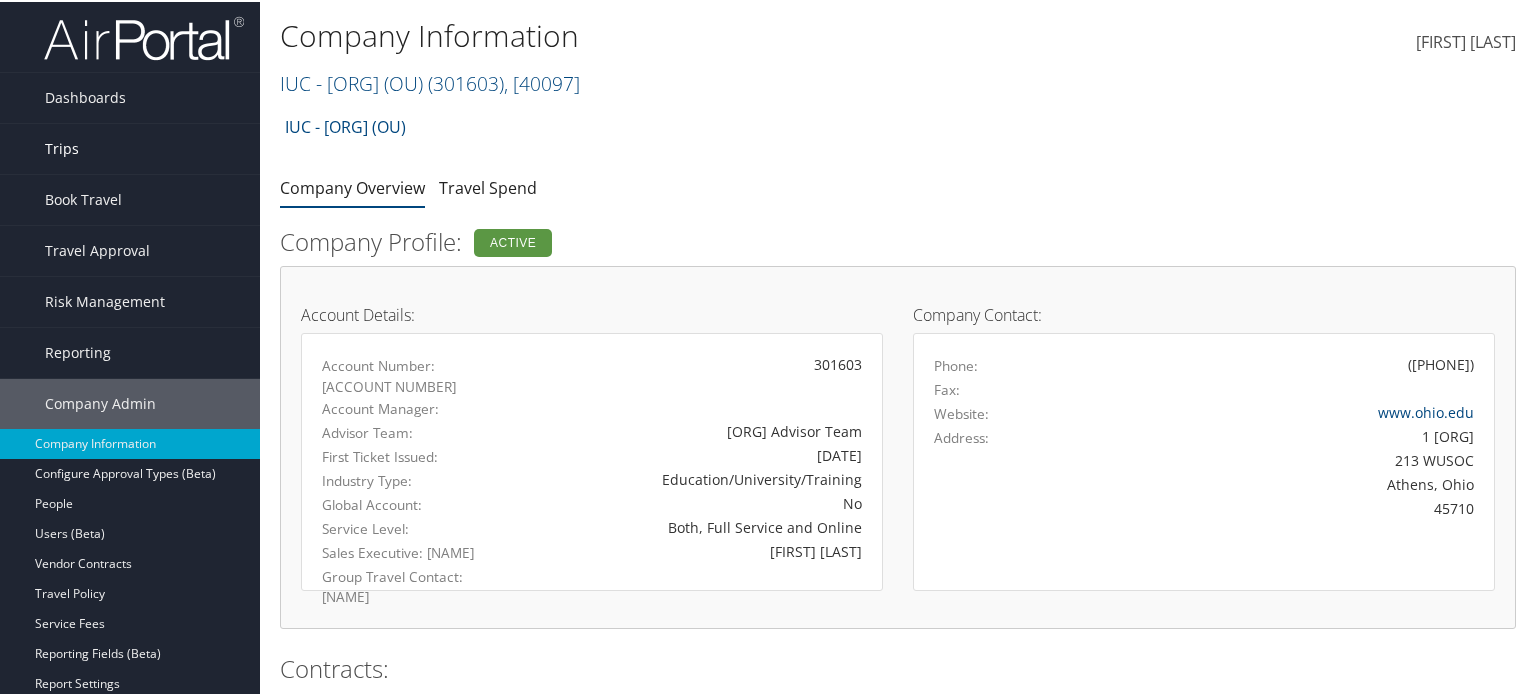 click on "Trips" at bounding box center (130, 147) 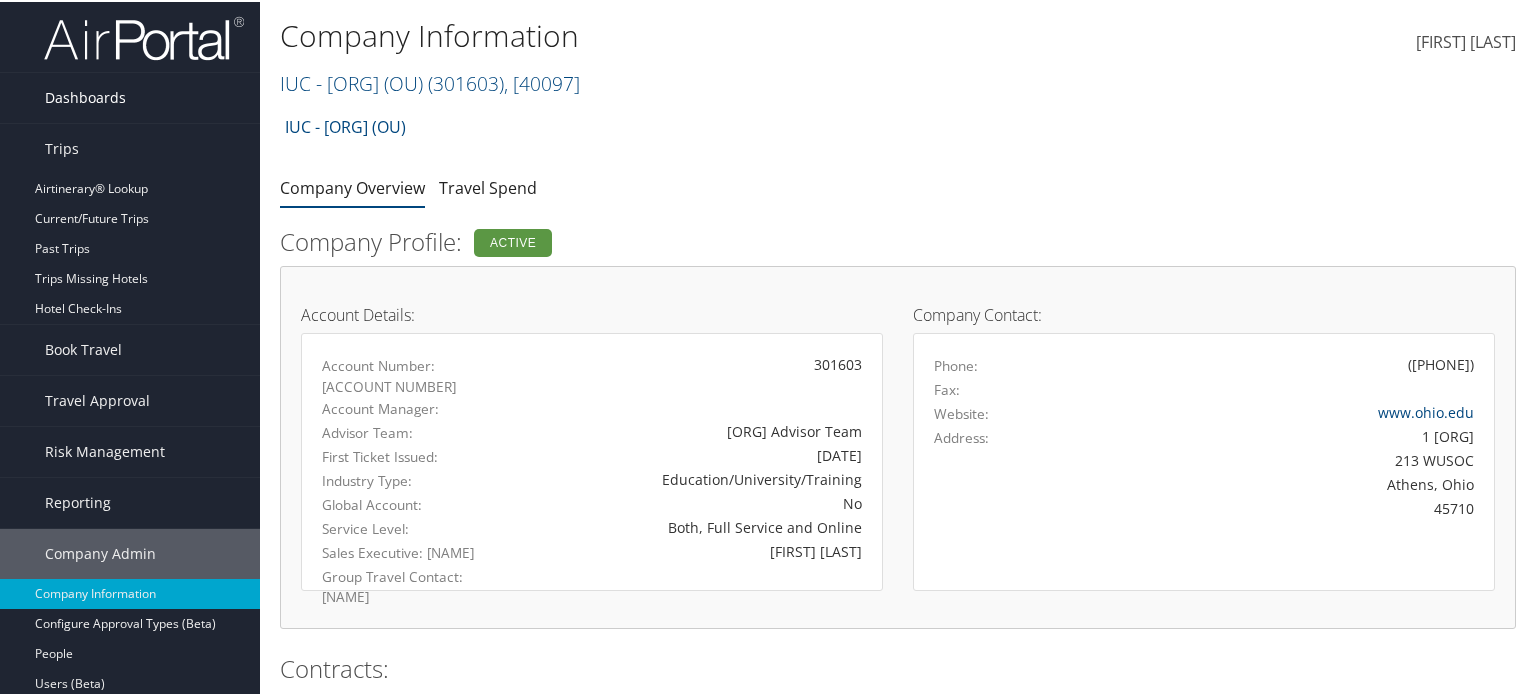 click on "Dashboards" at bounding box center (85, 96) 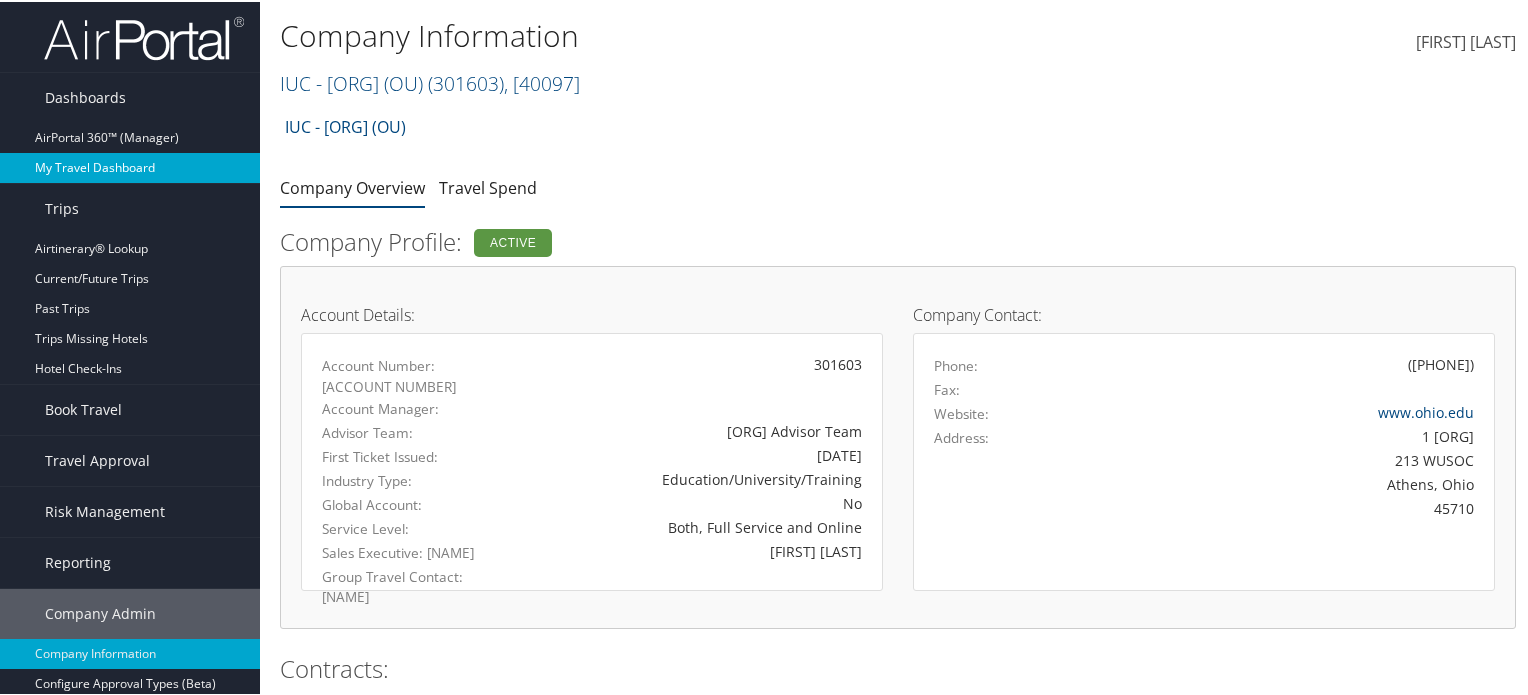 click on "My Travel Dashboard" at bounding box center [130, 166] 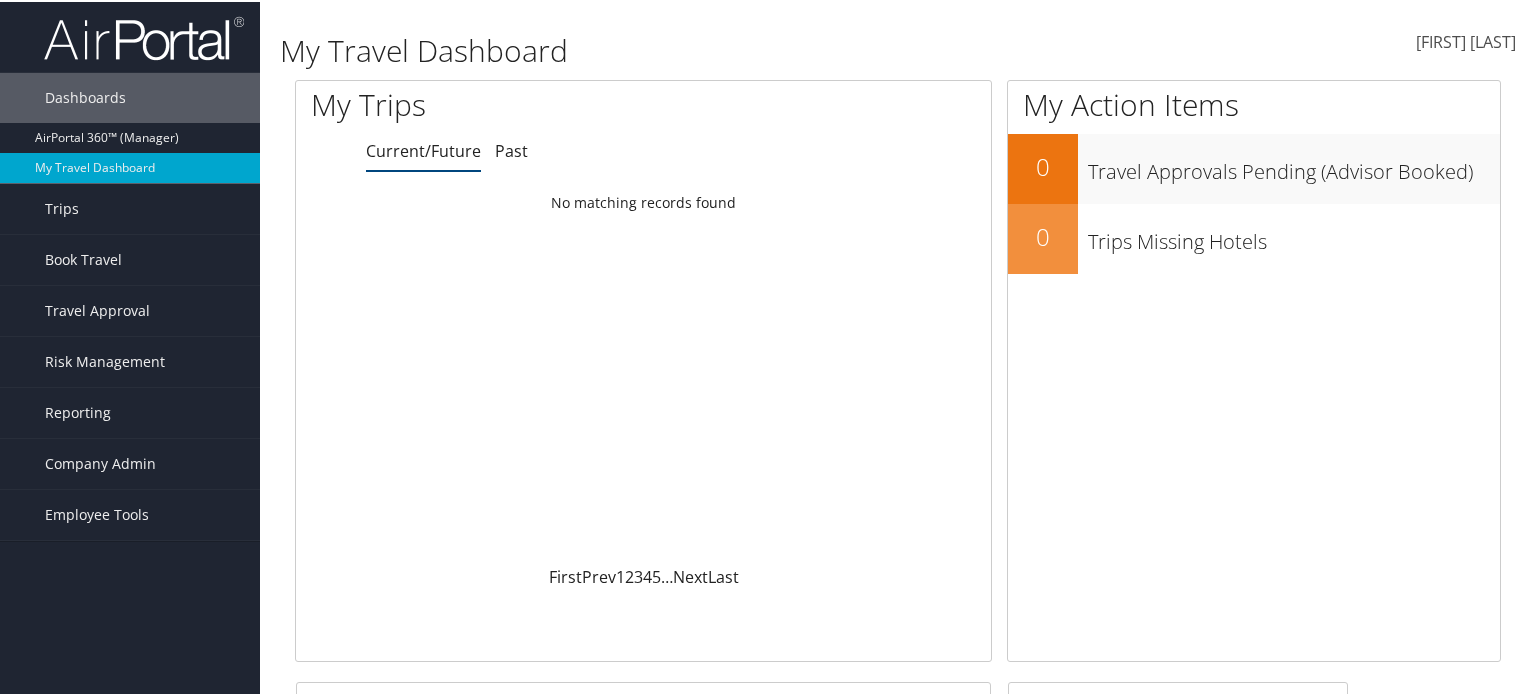scroll, scrollTop: 6, scrollLeft: 0, axis: vertical 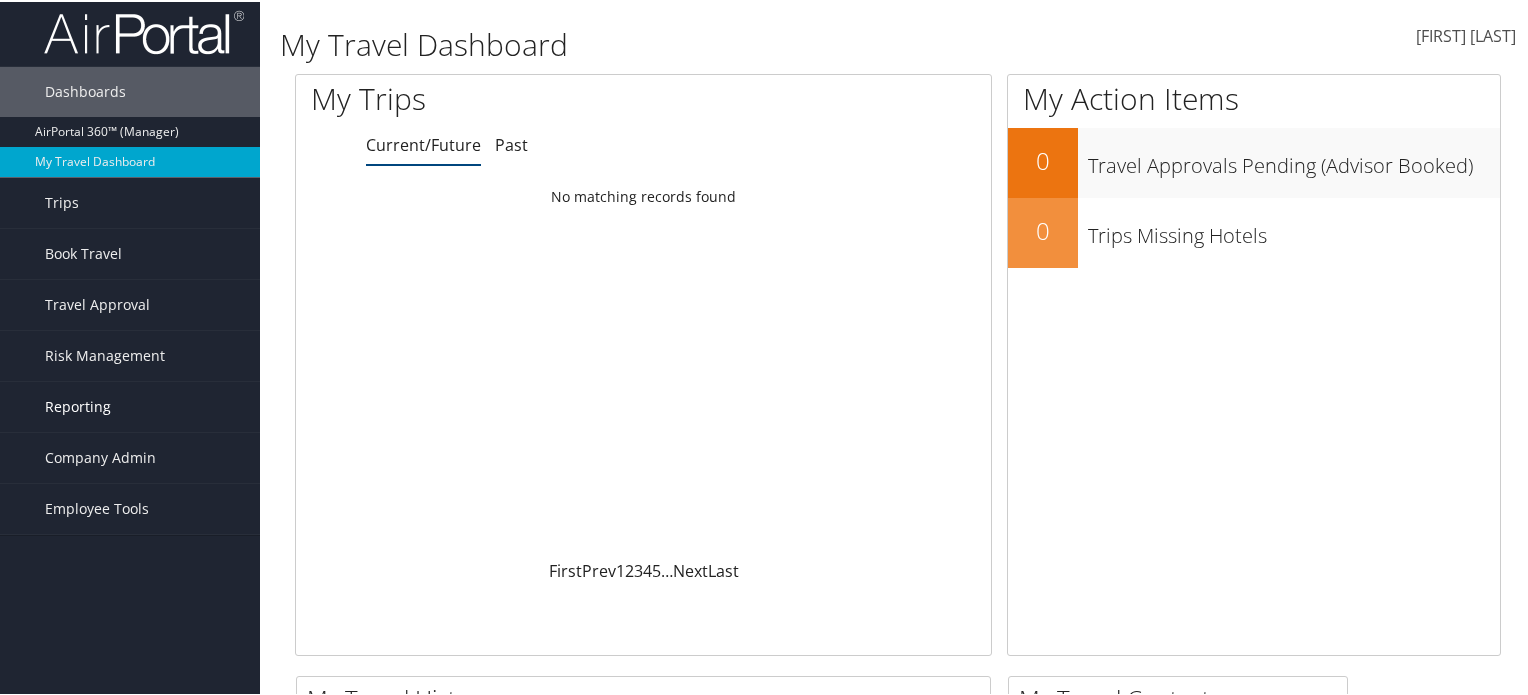 click on "Reporting" at bounding box center (130, 405) 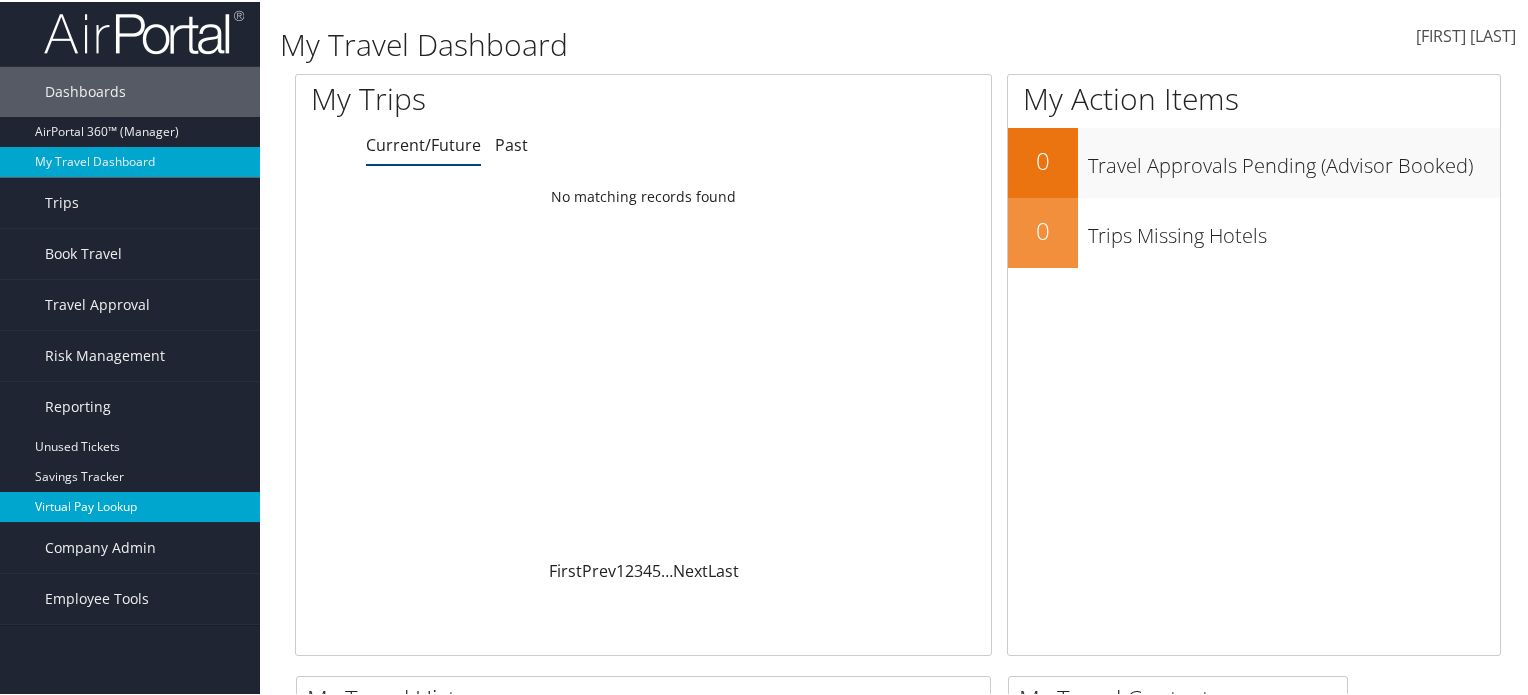 click on "Virtual Pay Lookup" at bounding box center (130, 505) 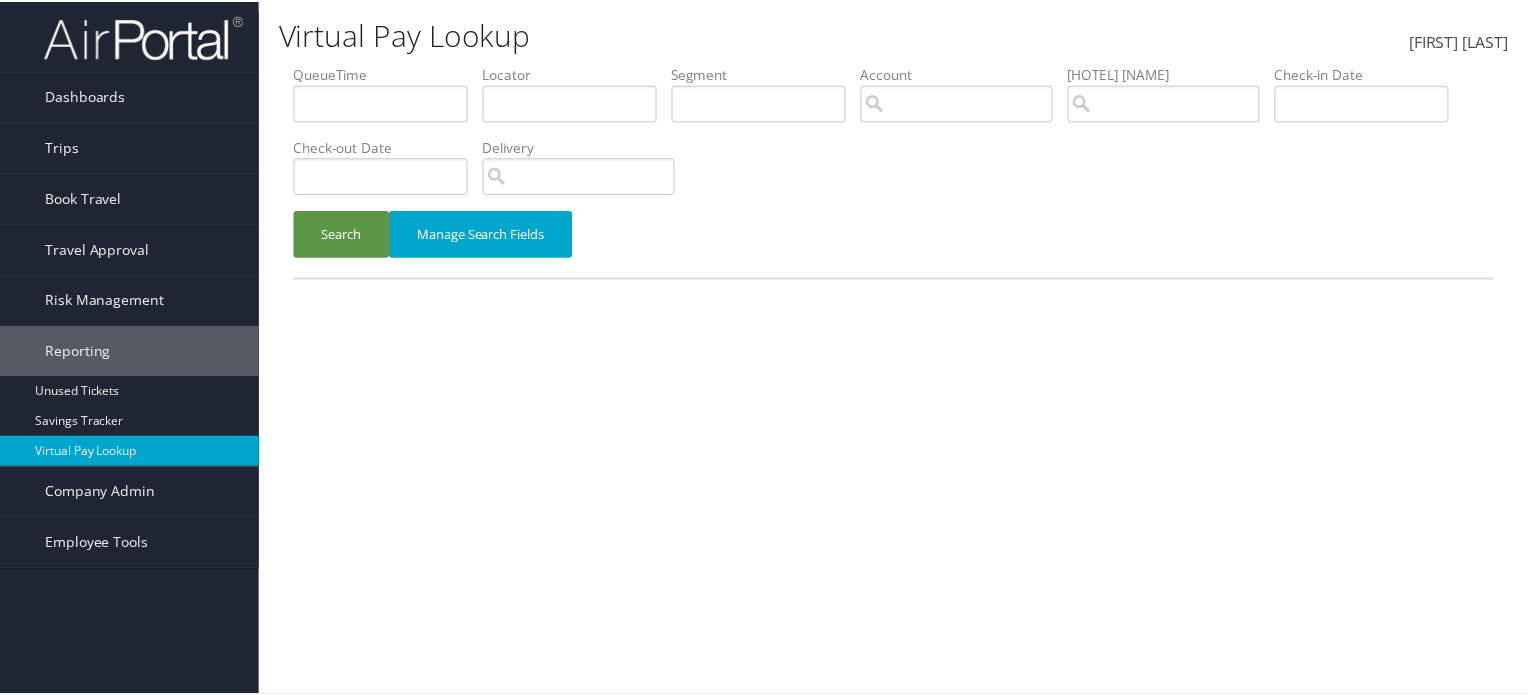 scroll, scrollTop: 0, scrollLeft: 0, axis: both 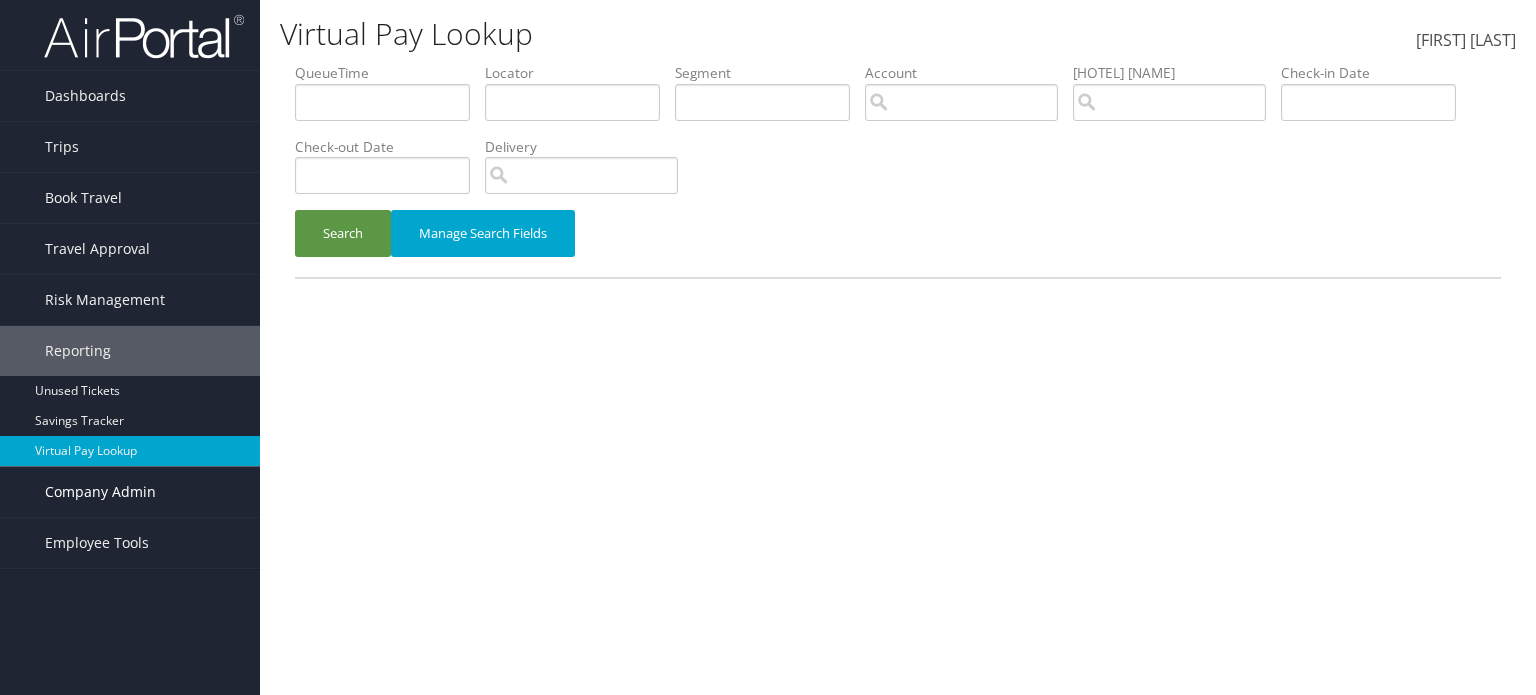click on "Company Admin" at bounding box center [100, 492] 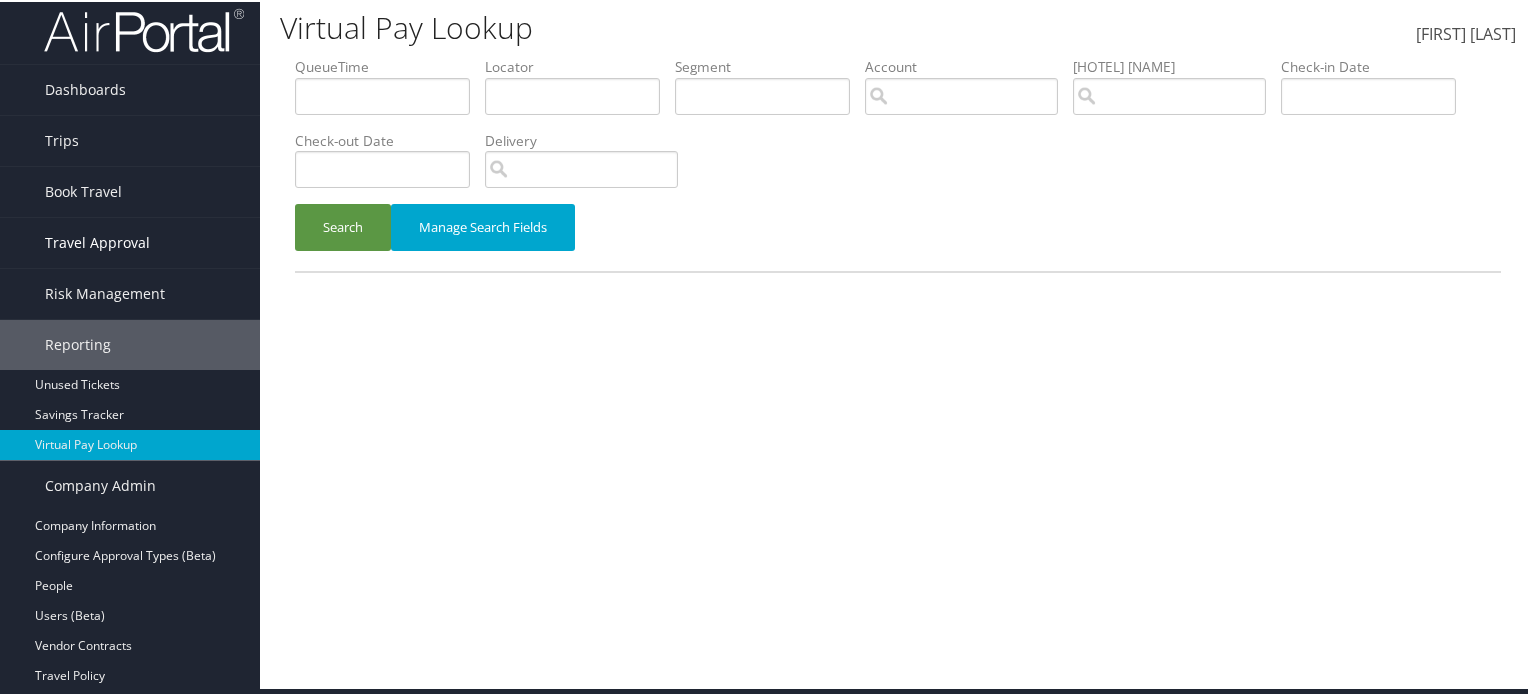 scroll, scrollTop: 0, scrollLeft: 0, axis: both 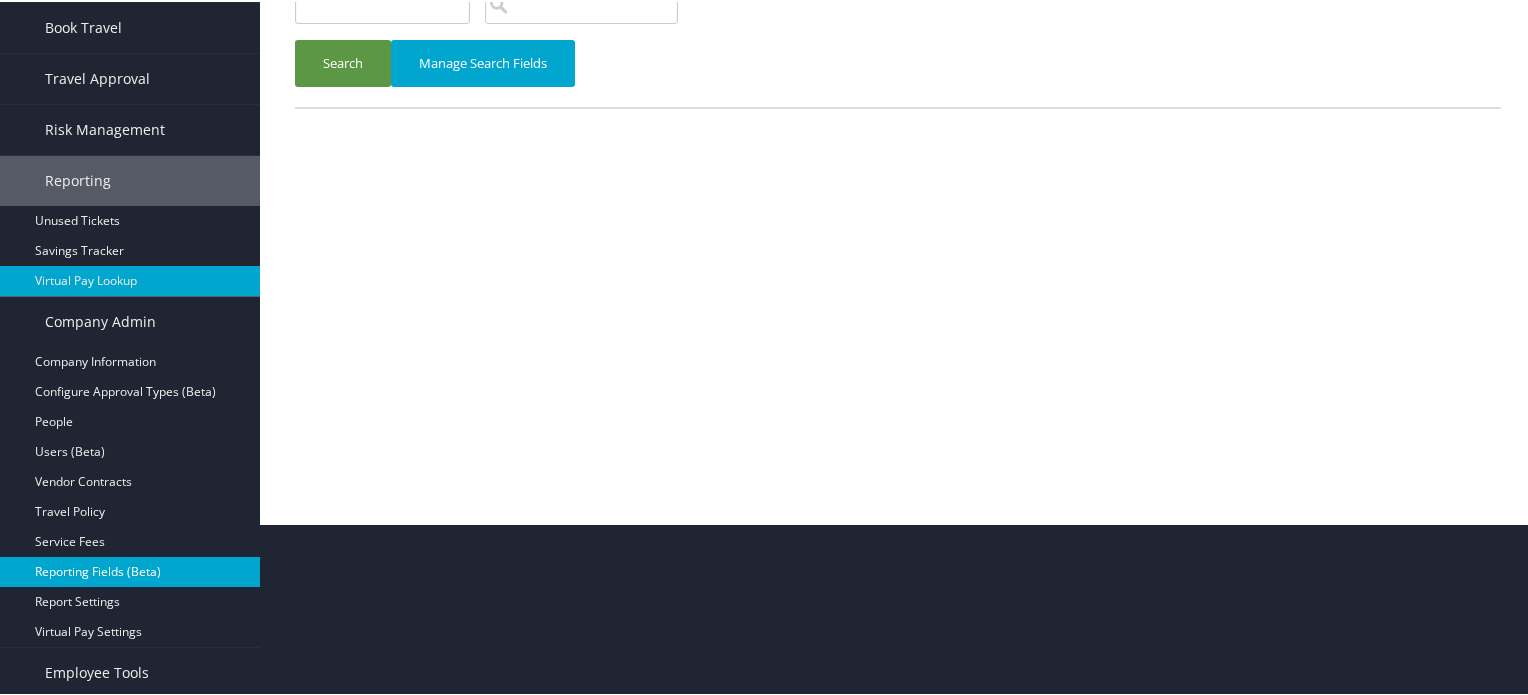 click on "Reporting Fields (Beta)" at bounding box center (130, 570) 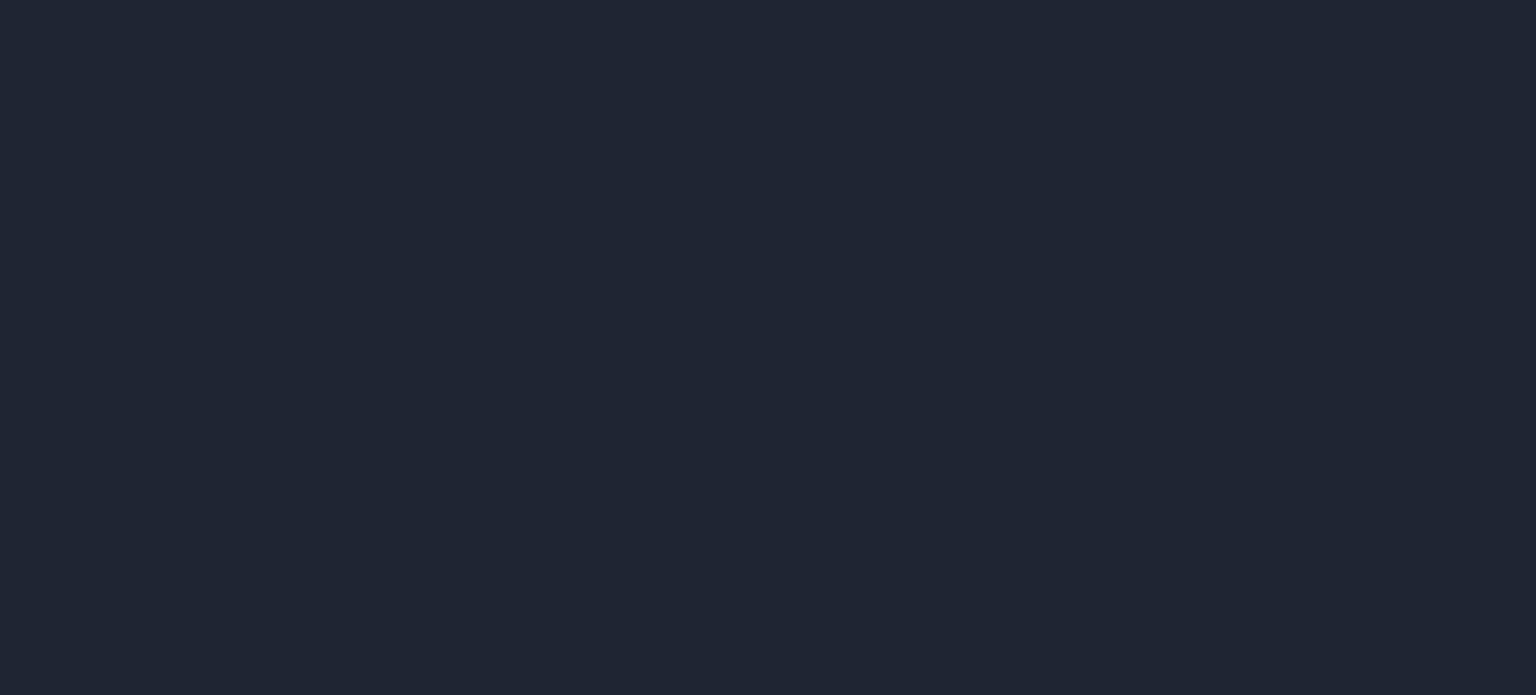 scroll, scrollTop: 0, scrollLeft: 0, axis: both 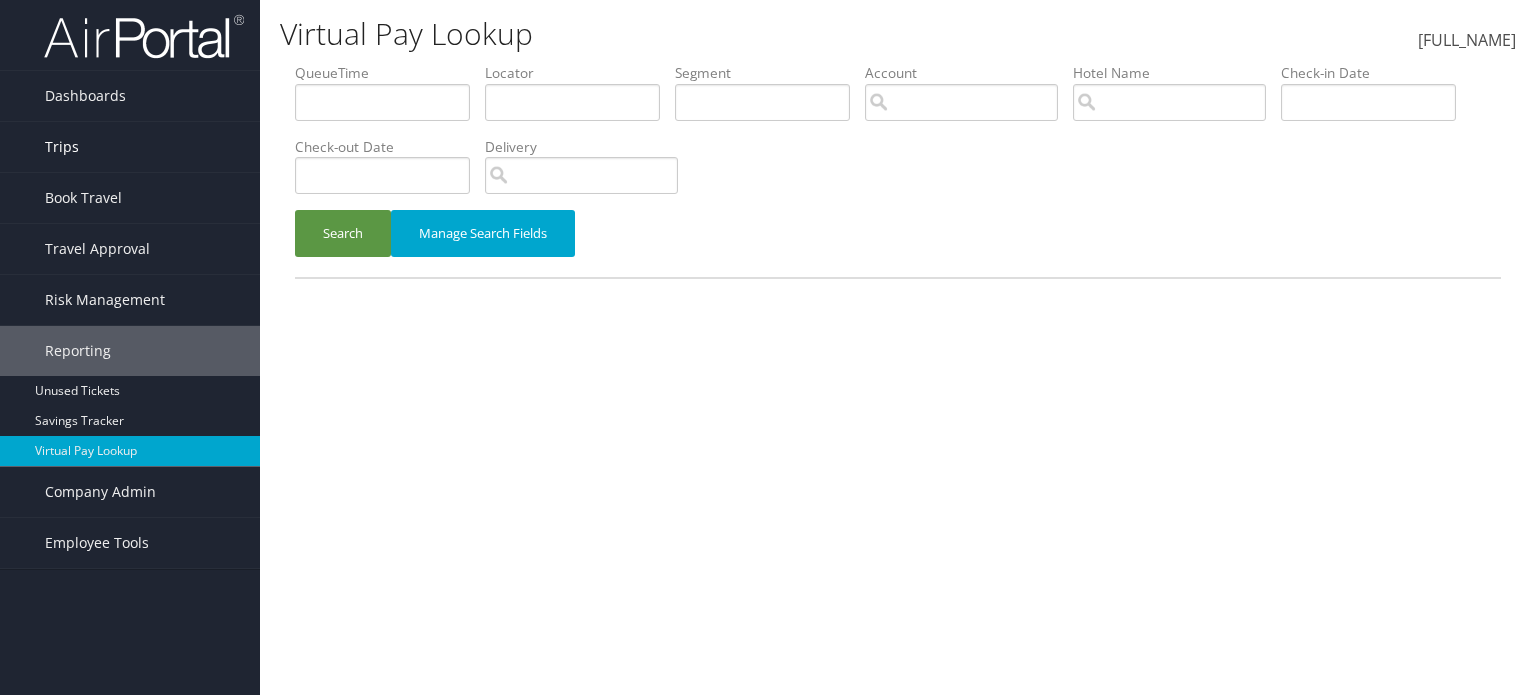 click on "Trips" at bounding box center [130, 147] 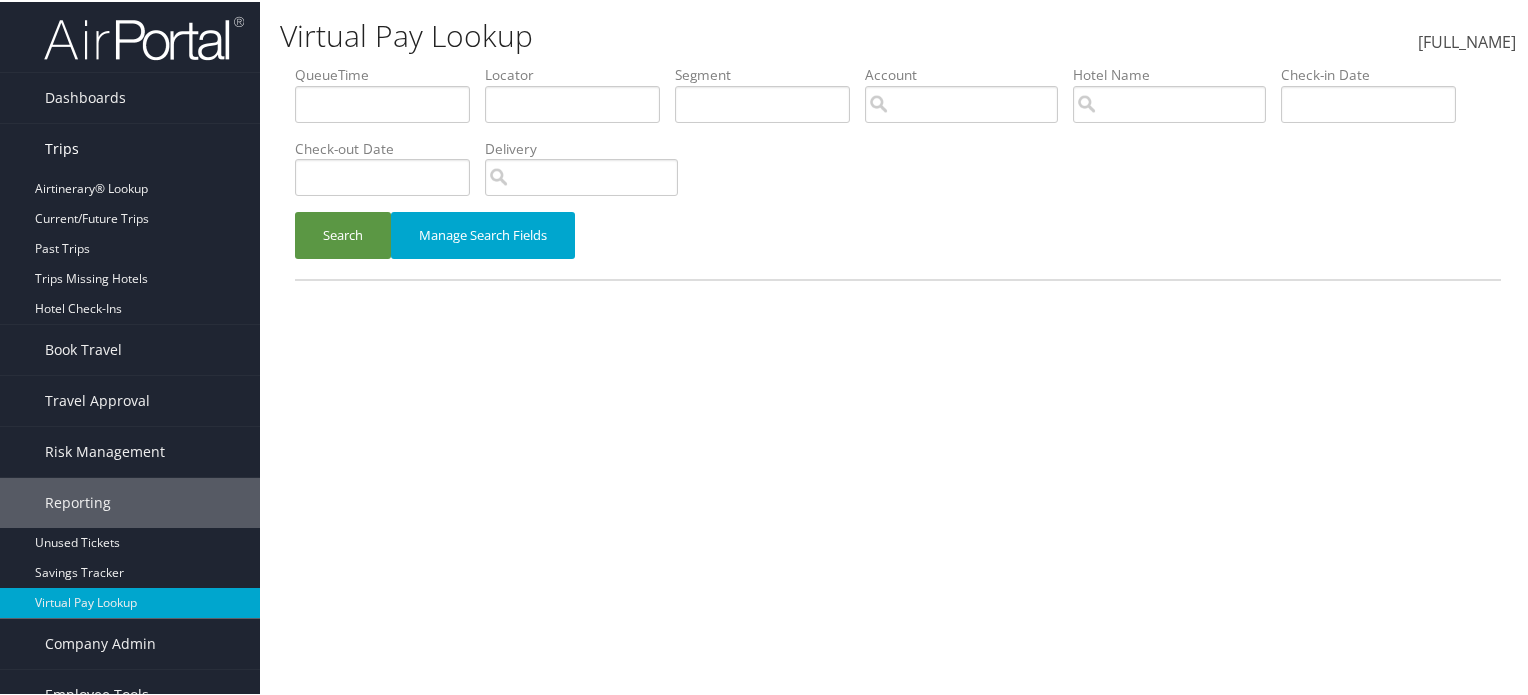 click on "Trips" at bounding box center [130, 147] 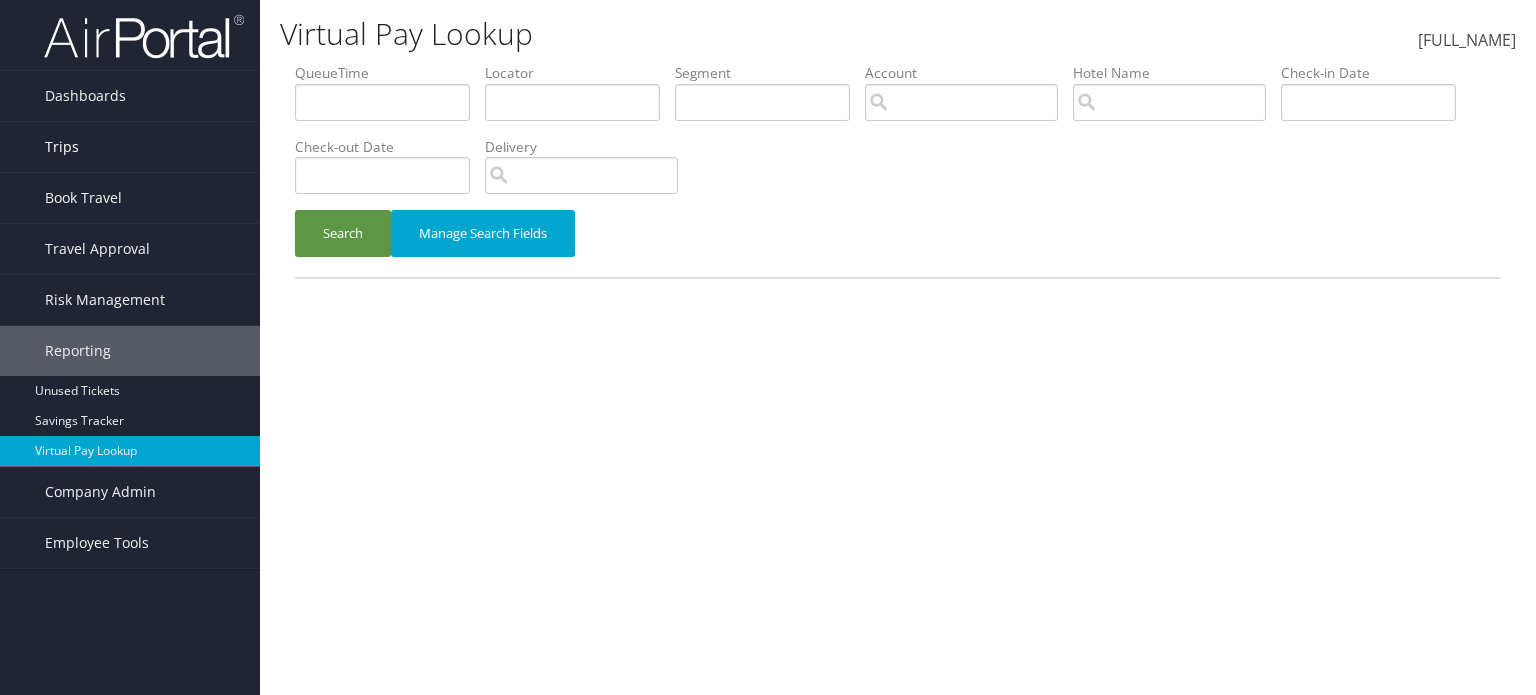 click on "Trips" at bounding box center [130, 147] 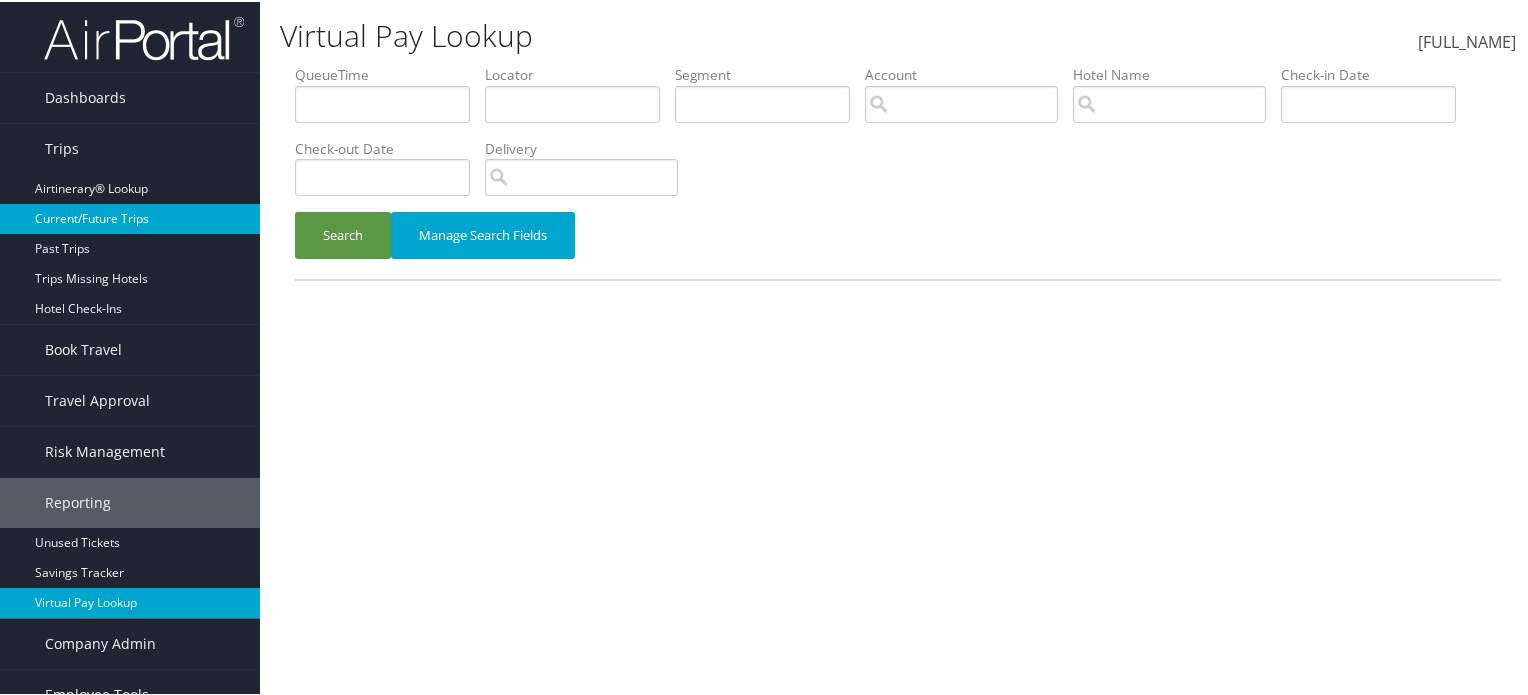 click on "Current/Future Trips" at bounding box center (130, 217) 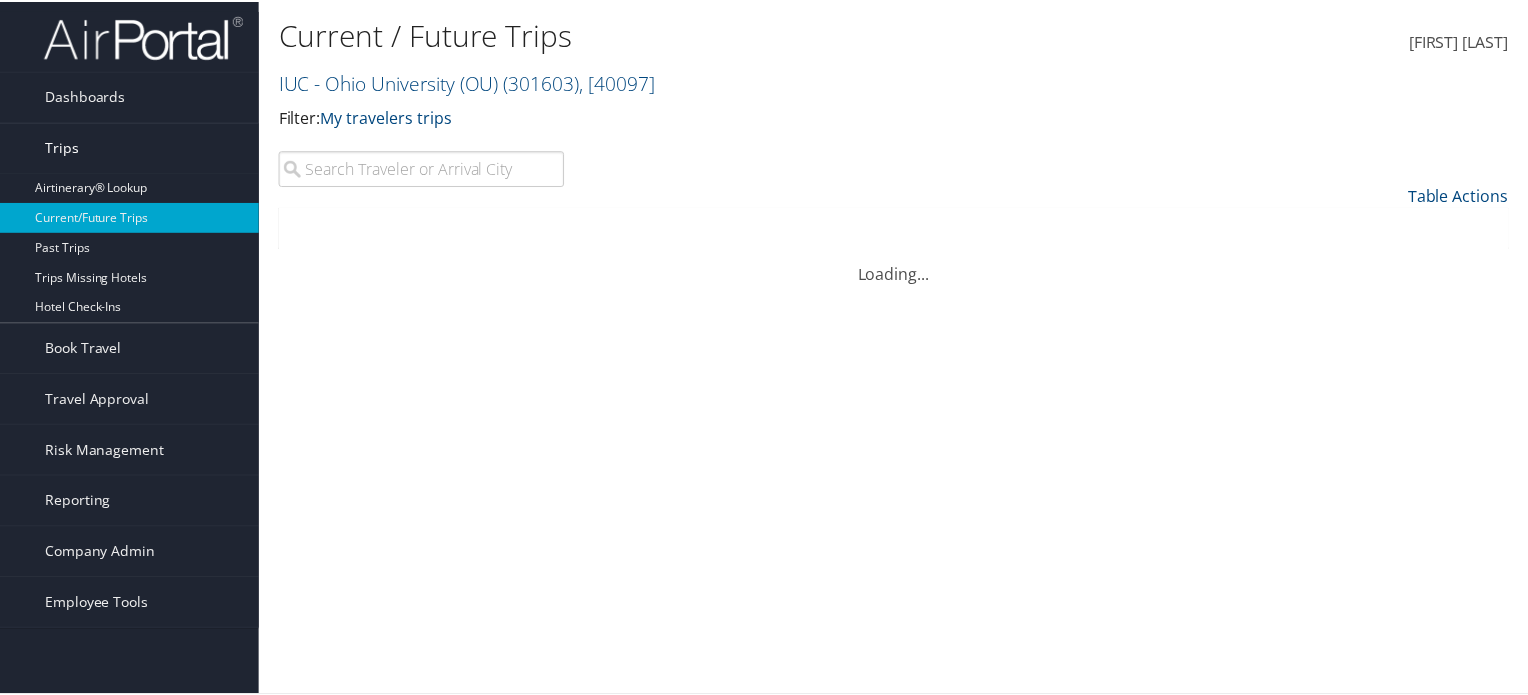 scroll, scrollTop: 0, scrollLeft: 0, axis: both 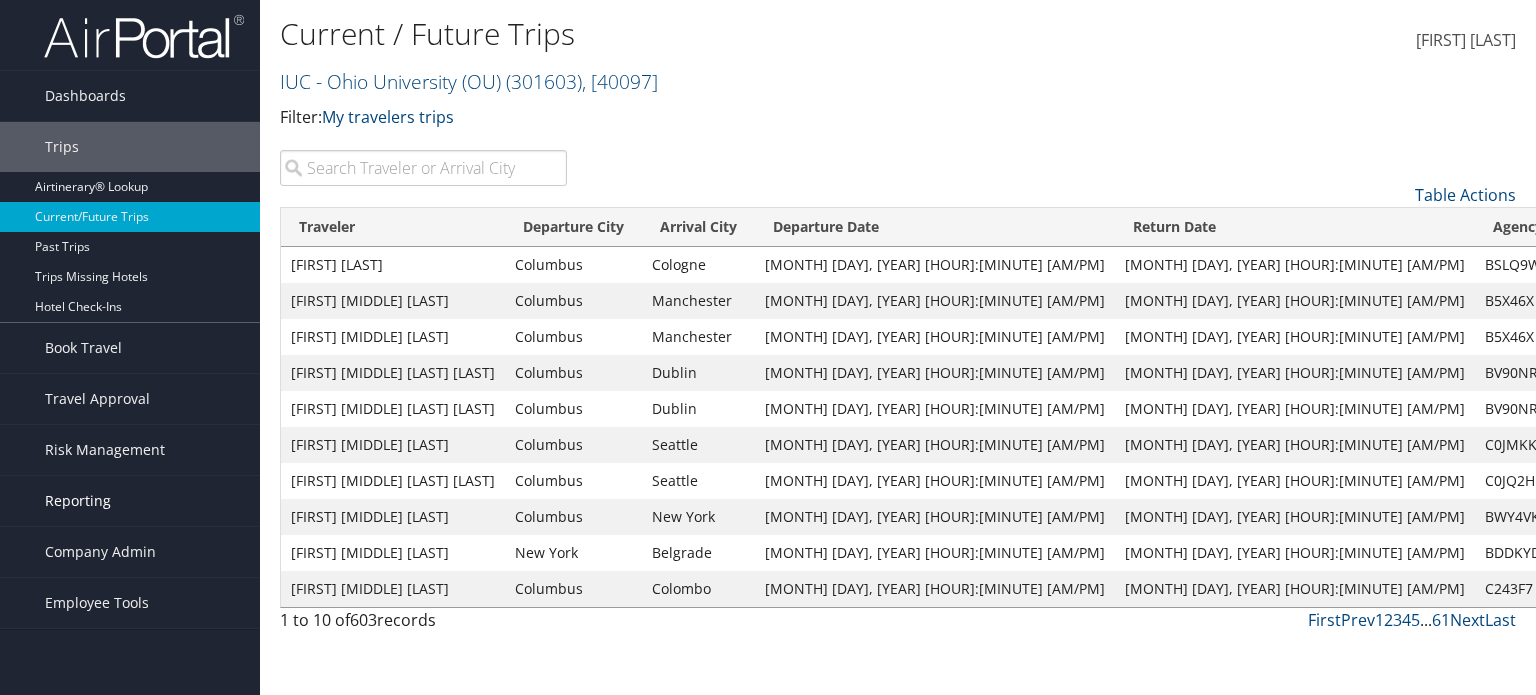 click on "Reporting" at bounding box center [78, 501] 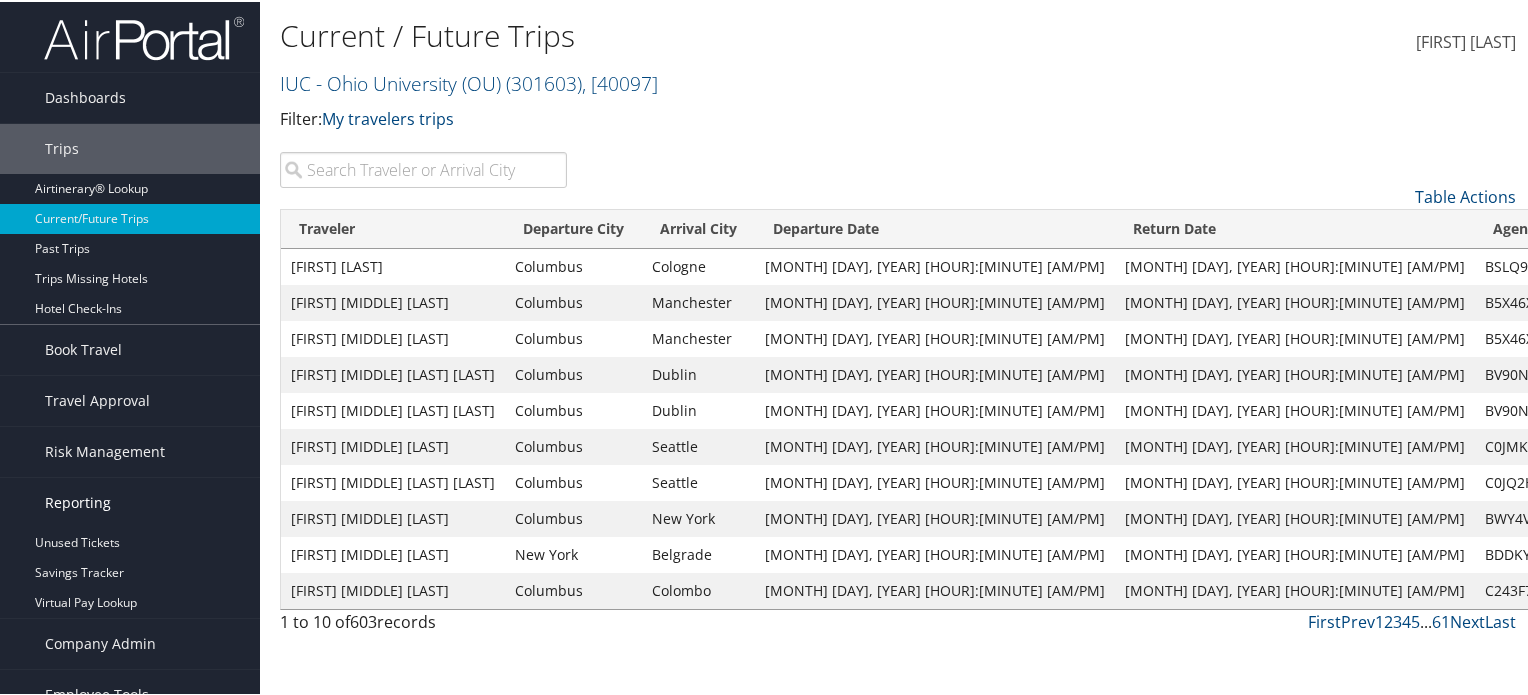 scroll, scrollTop: 22, scrollLeft: 0, axis: vertical 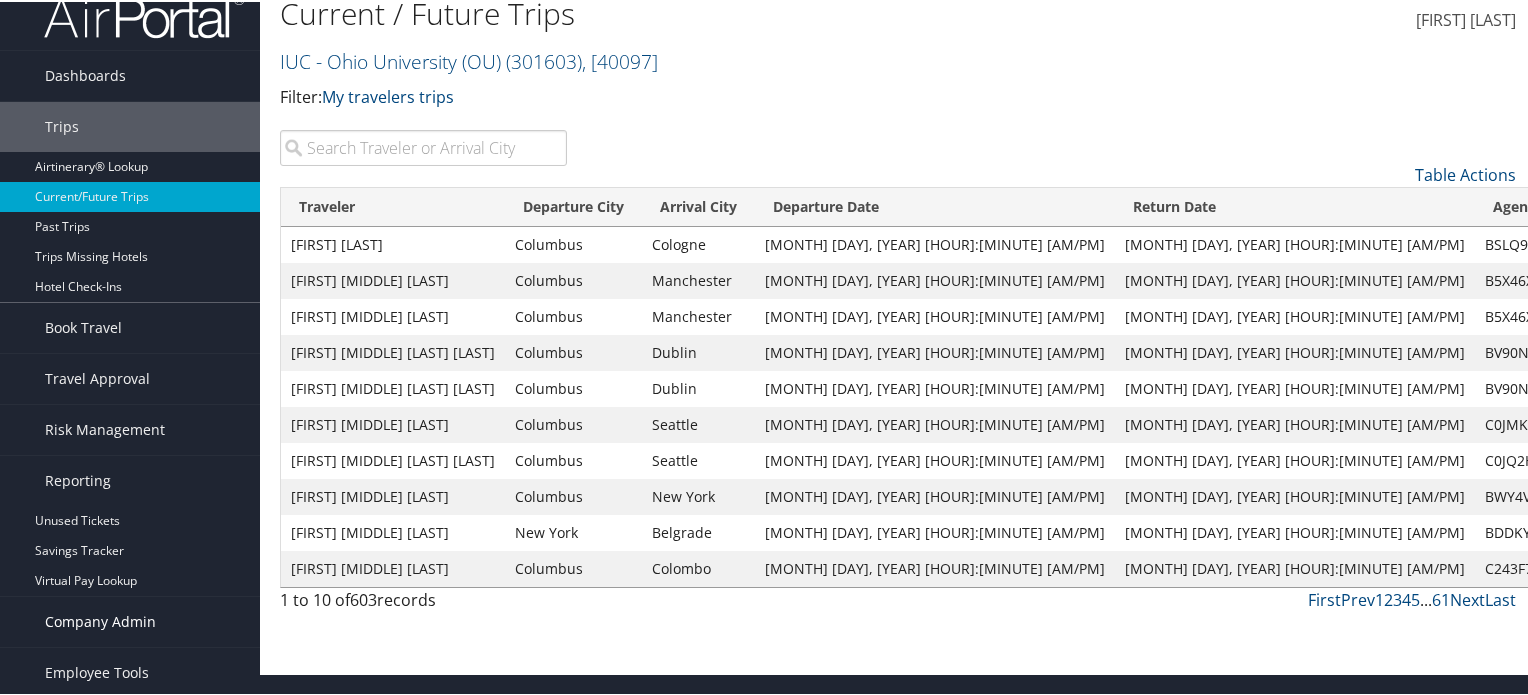click on "Company Admin" at bounding box center (100, 620) 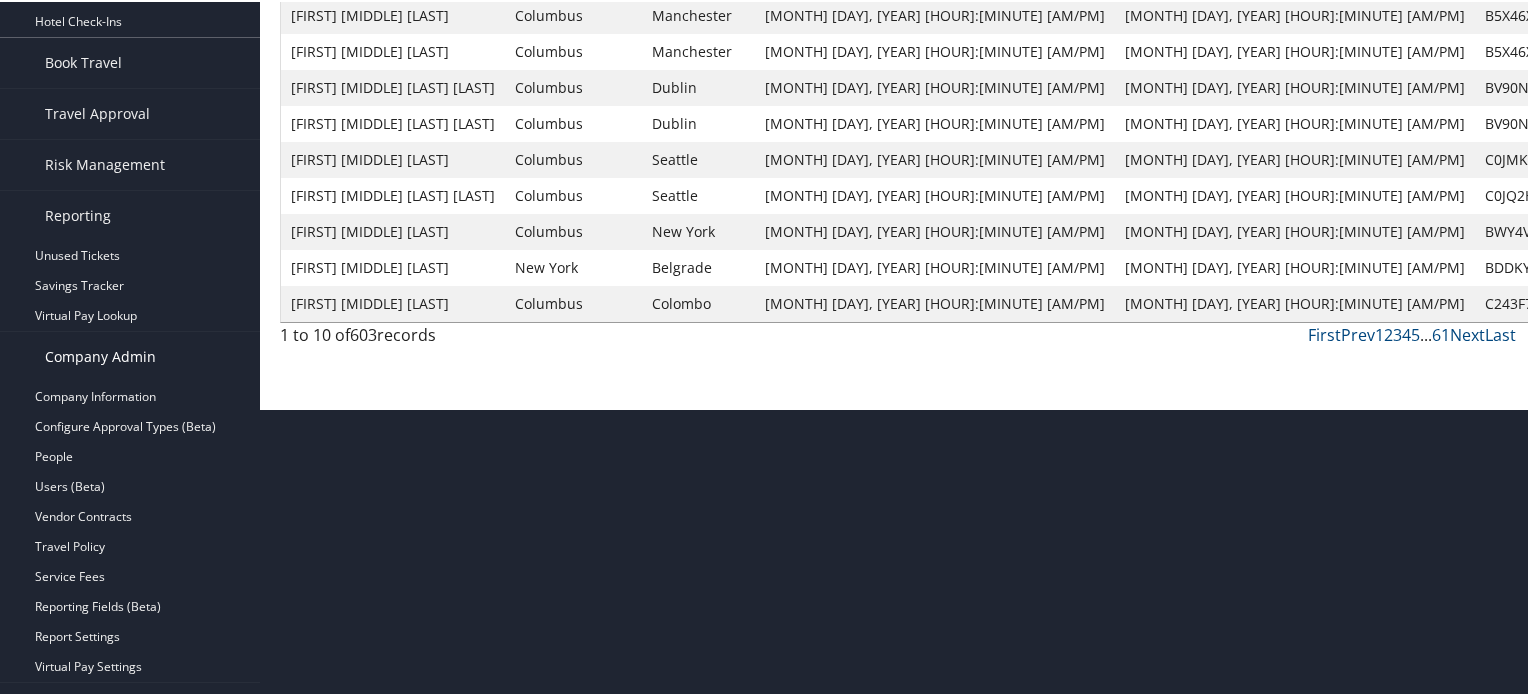 scroll, scrollTop: 322, scrollLeft: 0, axis: vertical 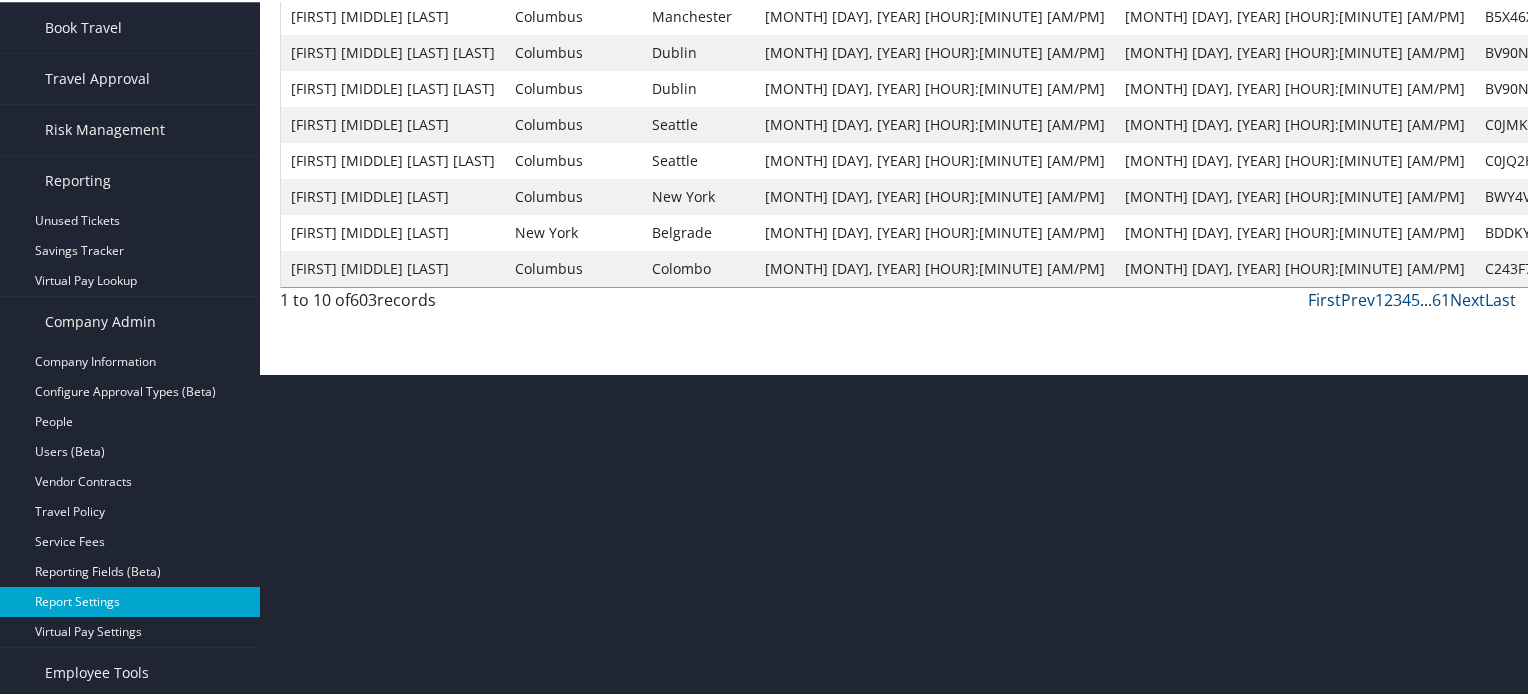 click on "Report Settings" at bounding box center [130, 600] 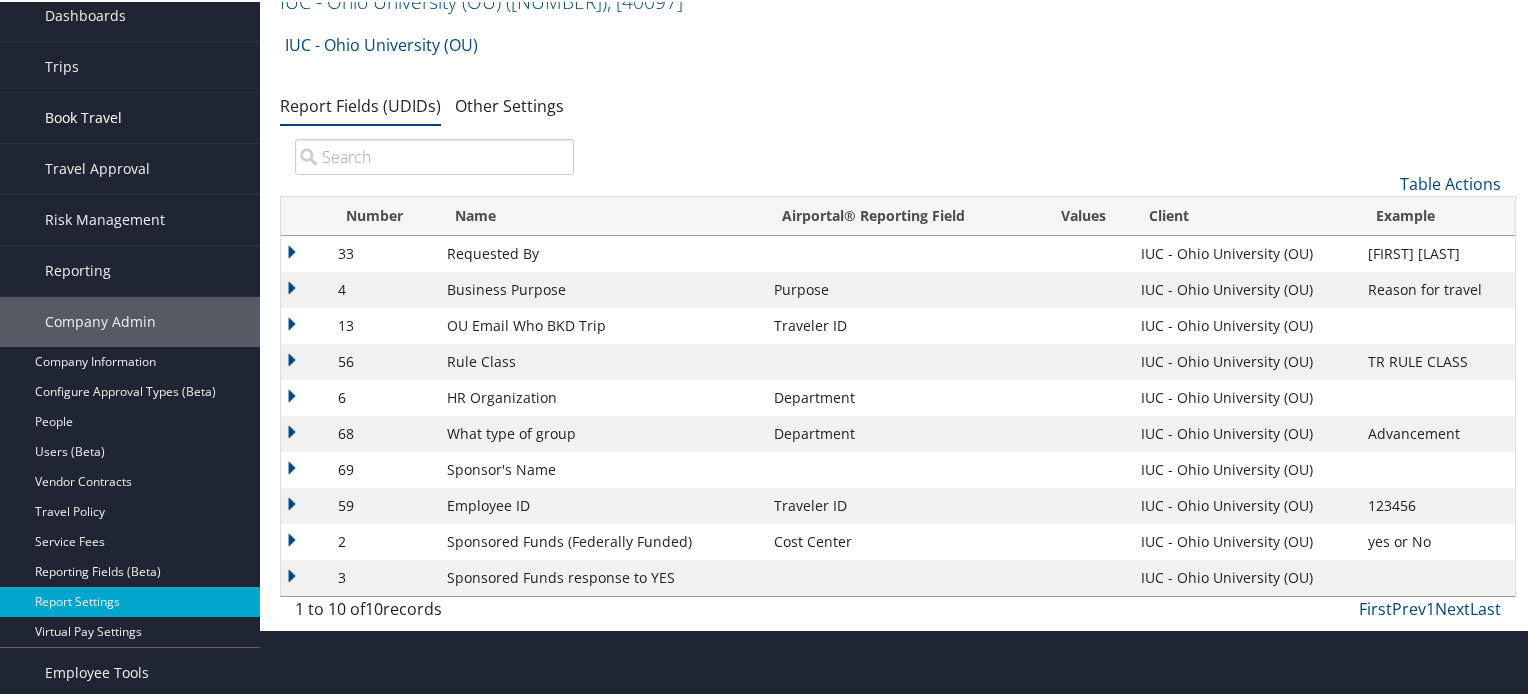 scroll, scrollTop: 0, scrollLeft: 0, axis: both 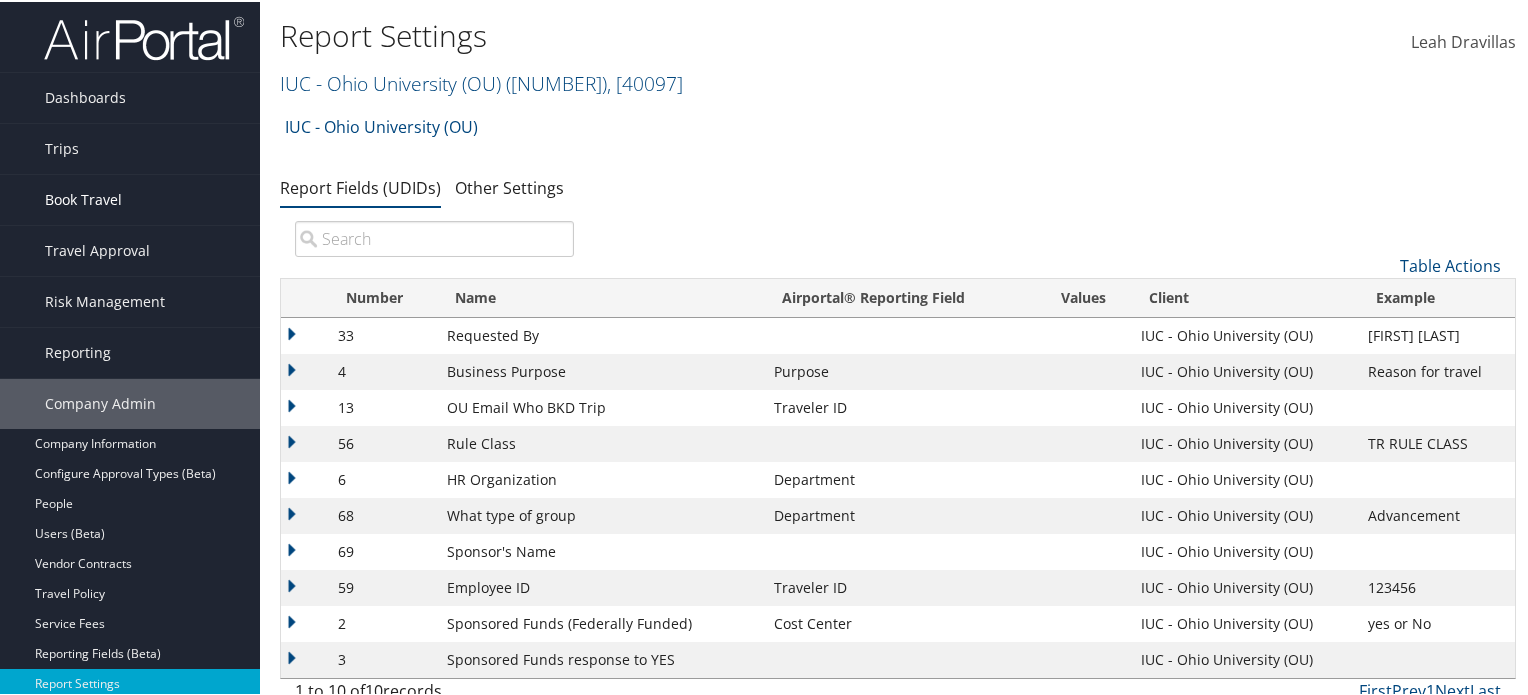 click on "Book Travel" at bounding box center [83, 198] 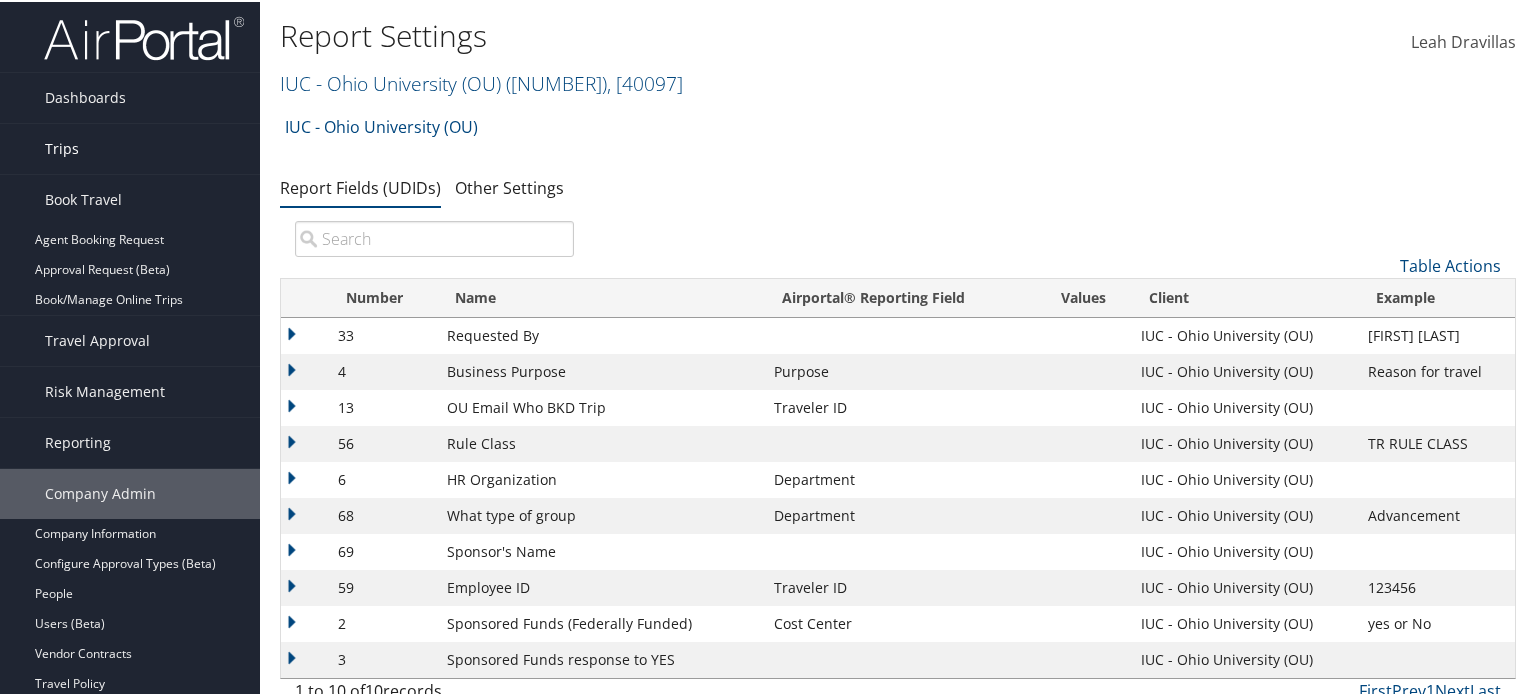 click on "Trips" at bounding box center [130, 147] 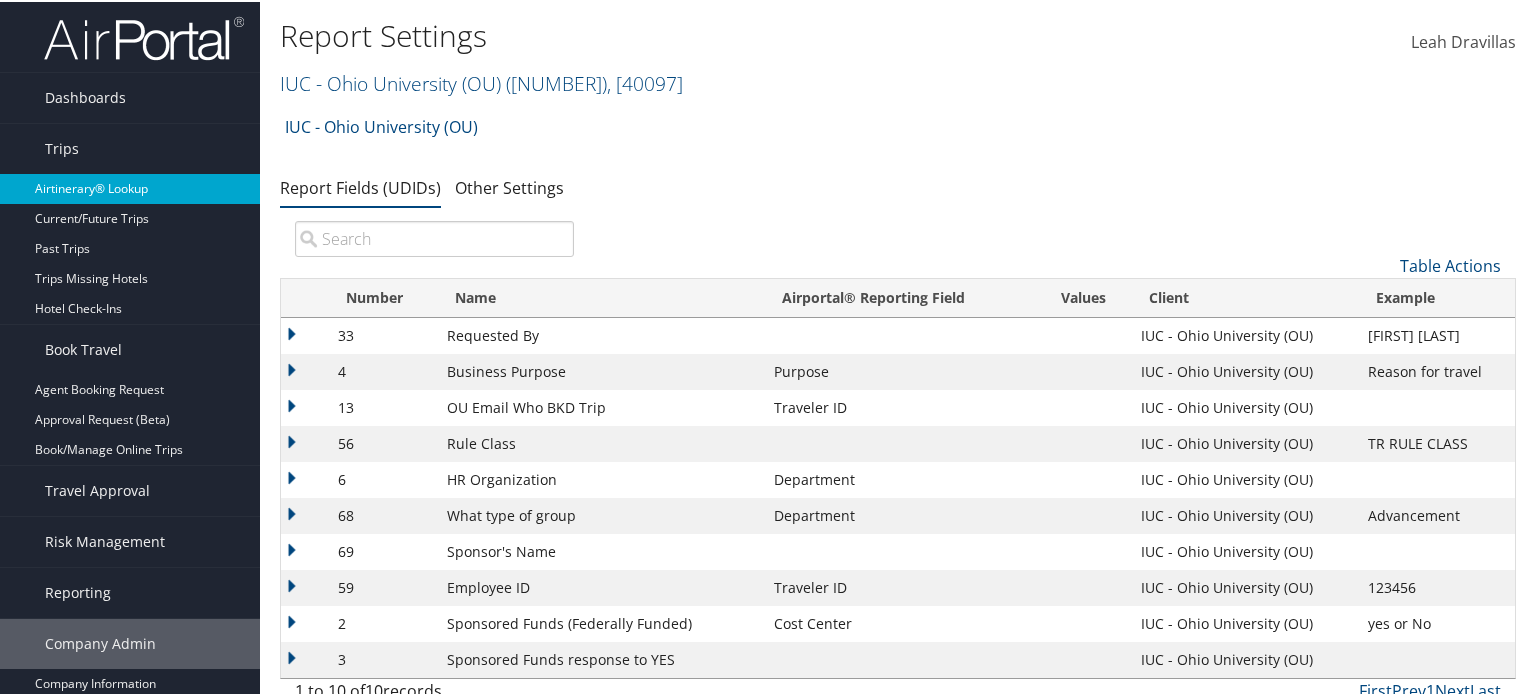 click on "Airtinerary® Lookup" at bounding box center (130, 187) 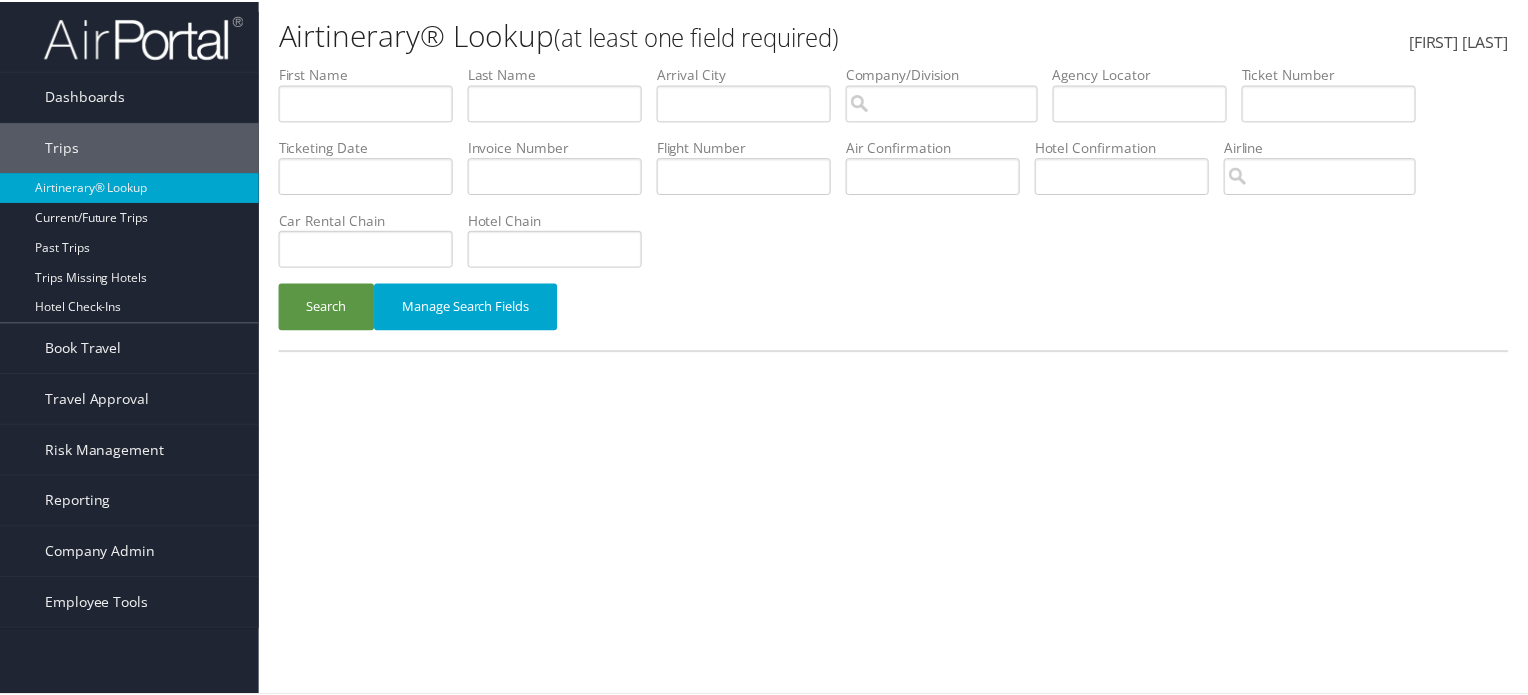 scroll, scrollTop: 0, scrollLeft: 0, axis: both 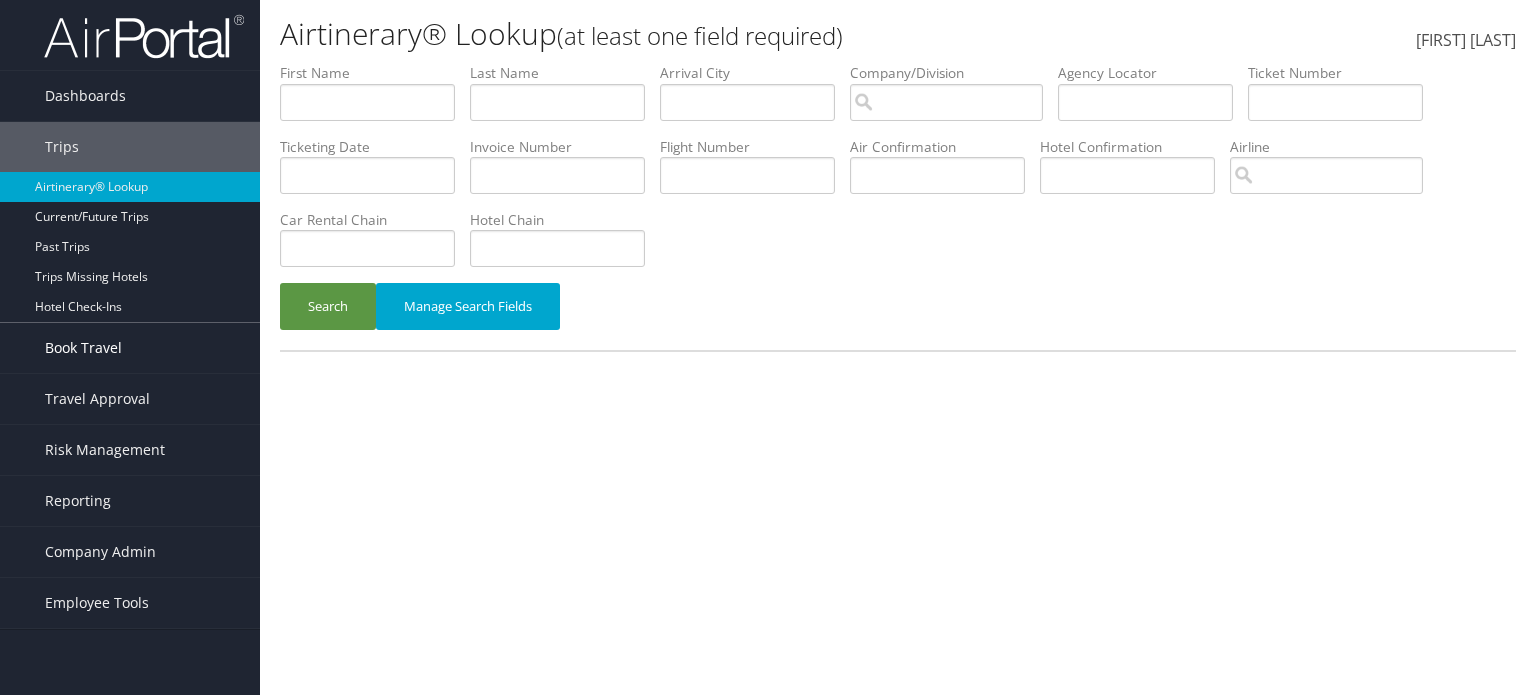 click on "Book Travel" at bounding box center (83, 348) 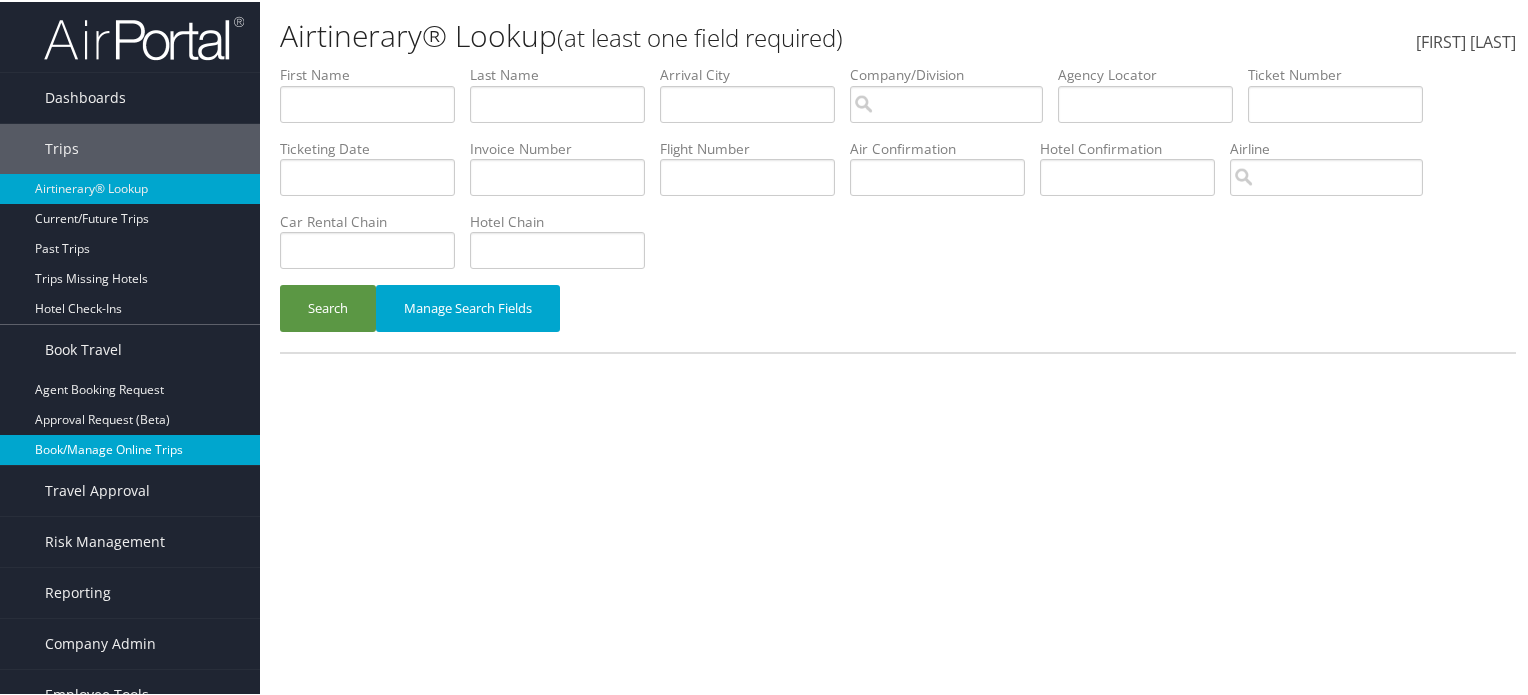 click on "Book/Manage Online Trips" at bounding box center [130, 448] 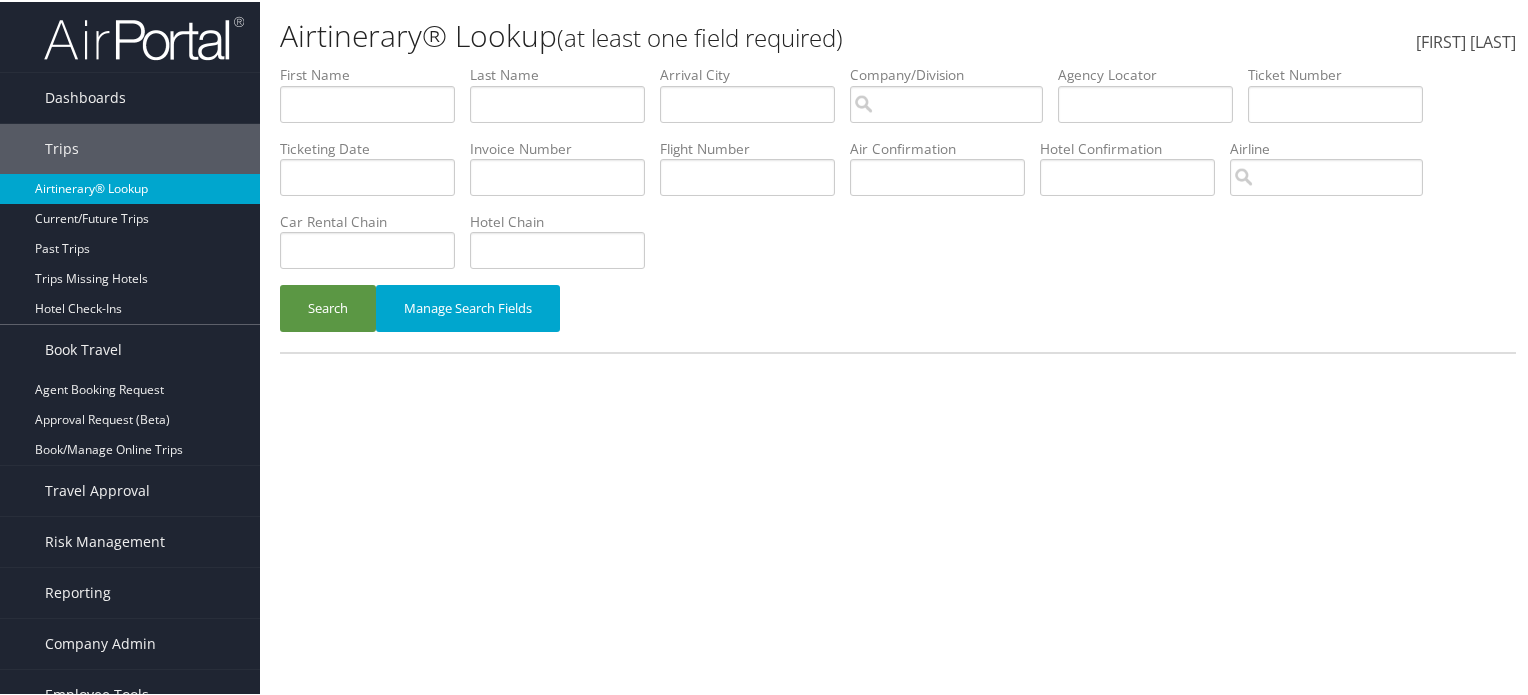 scroll, scrollTop: 22, scrollLeft: 0, axis: vertical 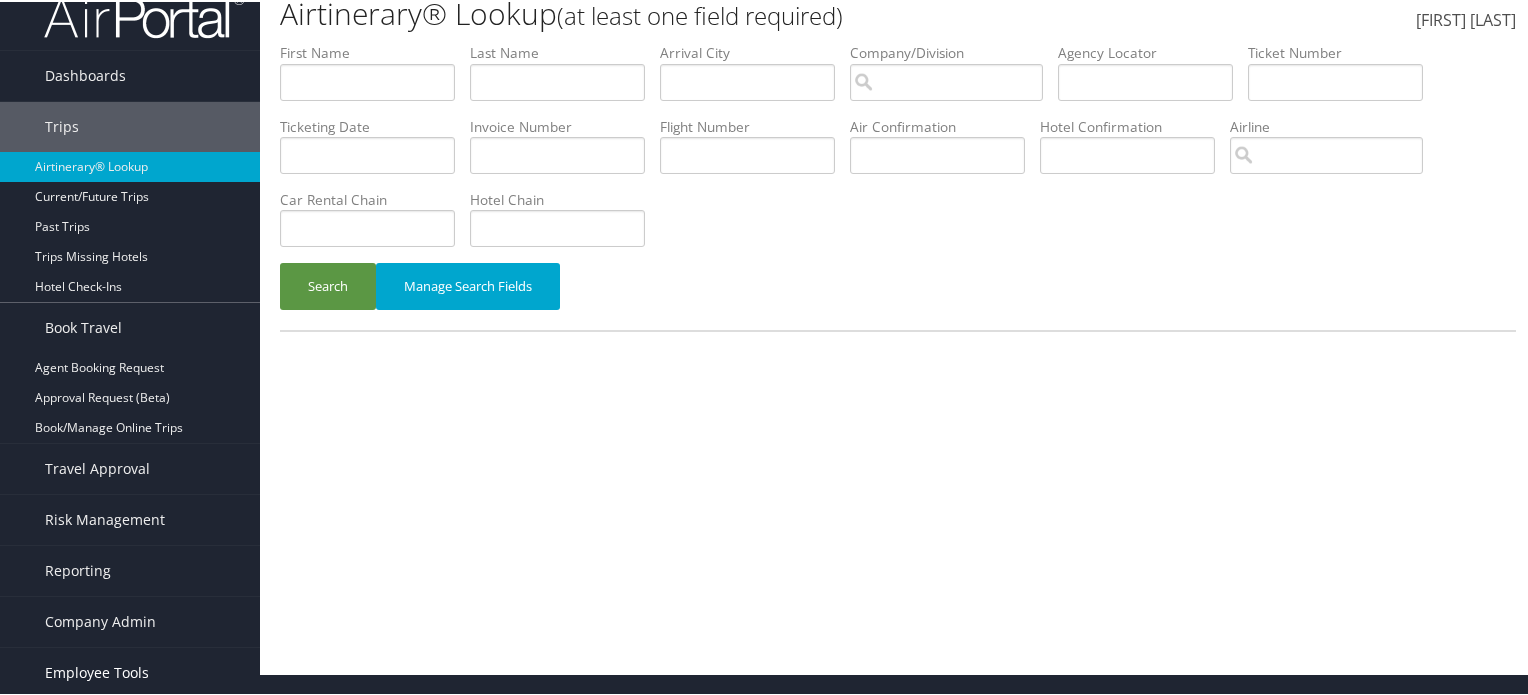 click on "Employee Tools" at bounding box center (97, 671) 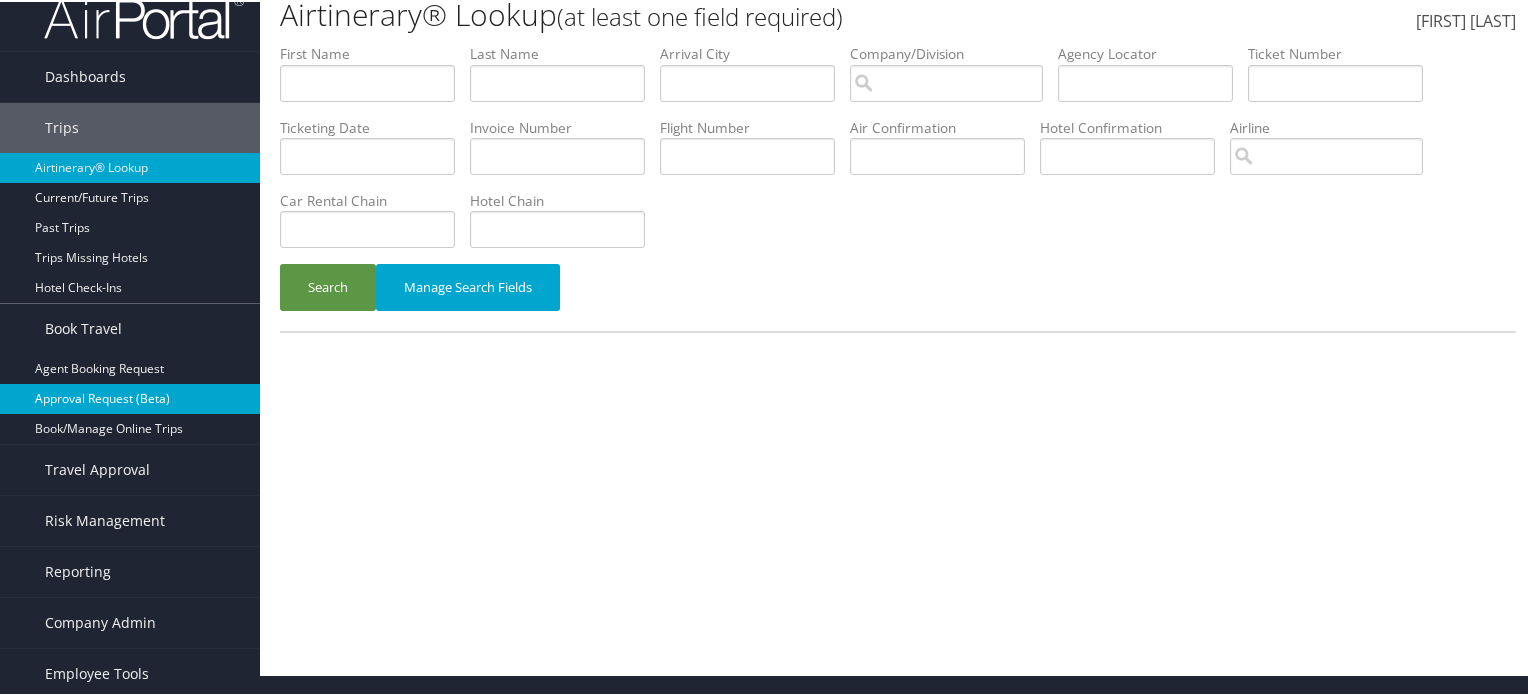 scroll, scrollTop: 0, scrollLeft: 0, axis: both 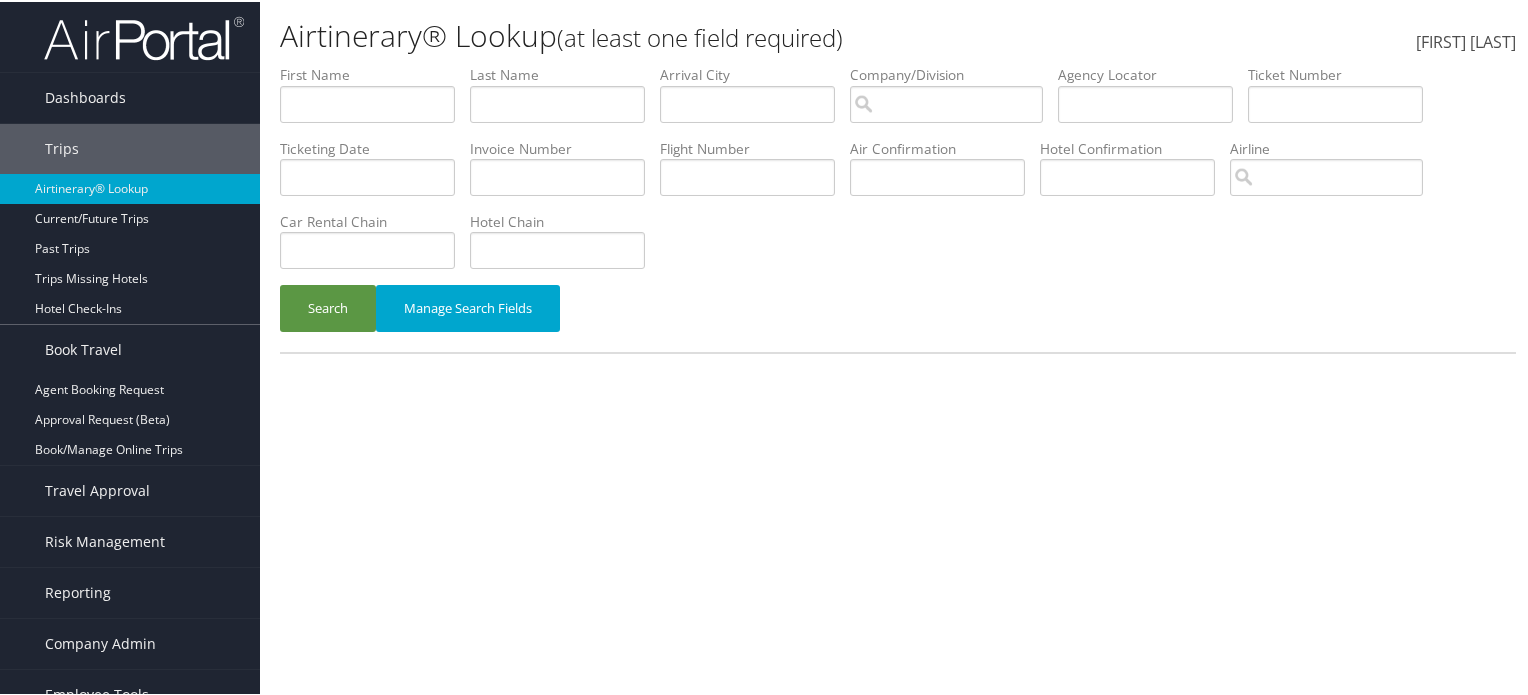 click at bounding box center (1516, 40) 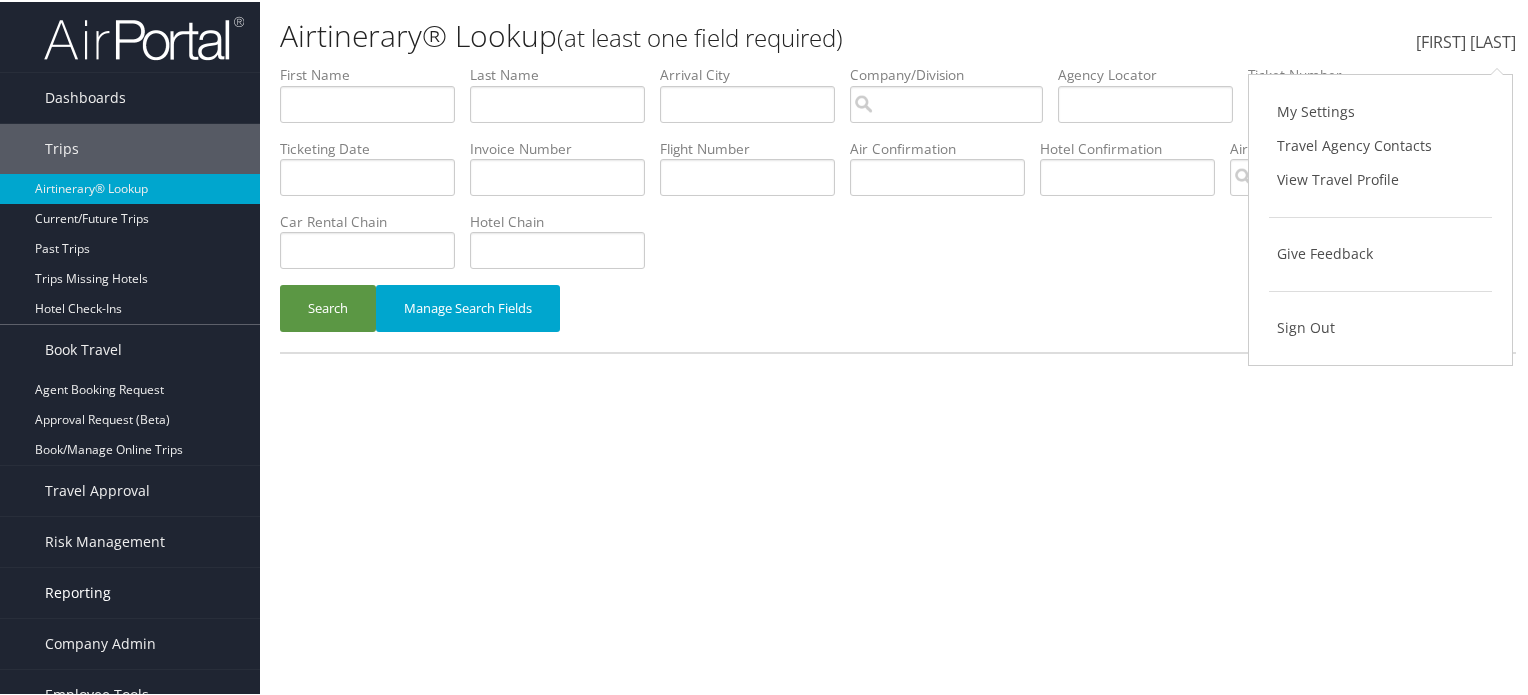 click on "Reporting" at bounding box center [78, 591] 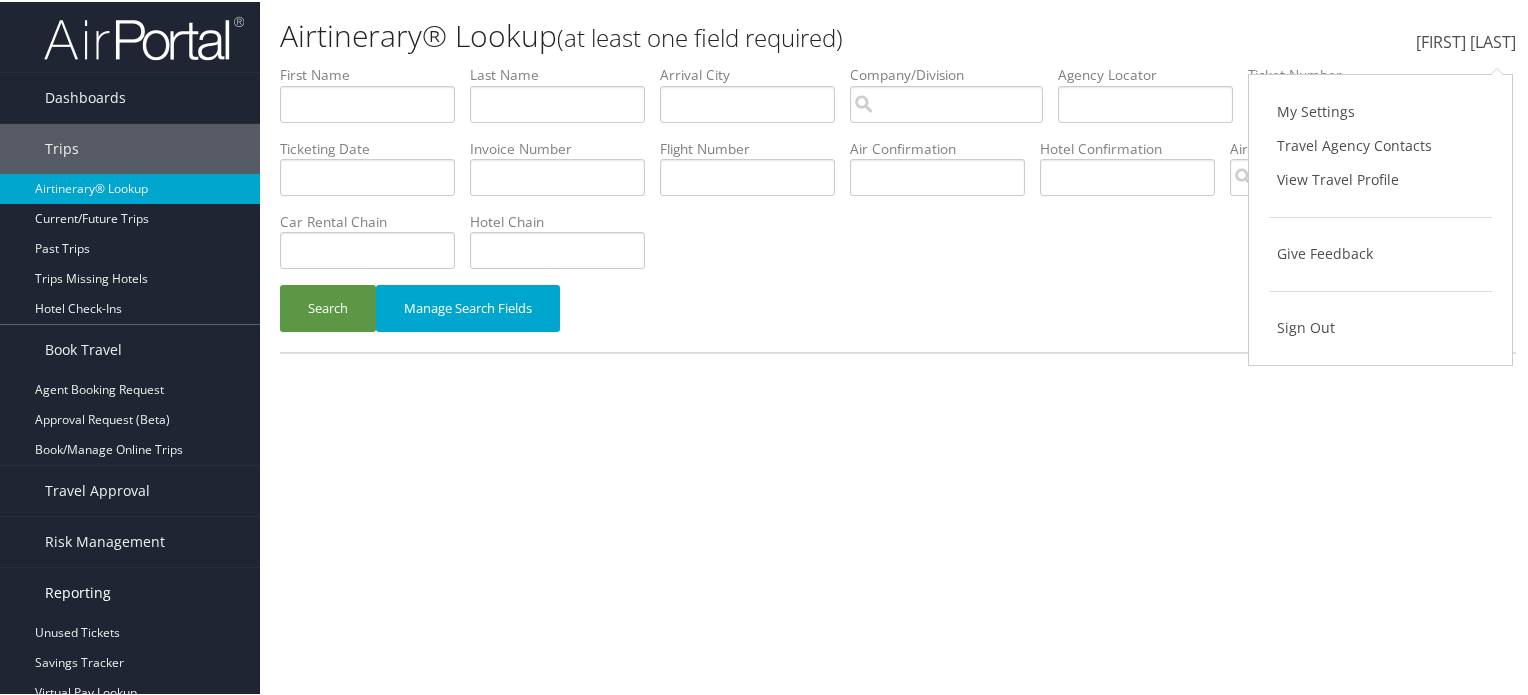 scroll, scrollTop: 112, scrollLeft: 0, axis: vertical 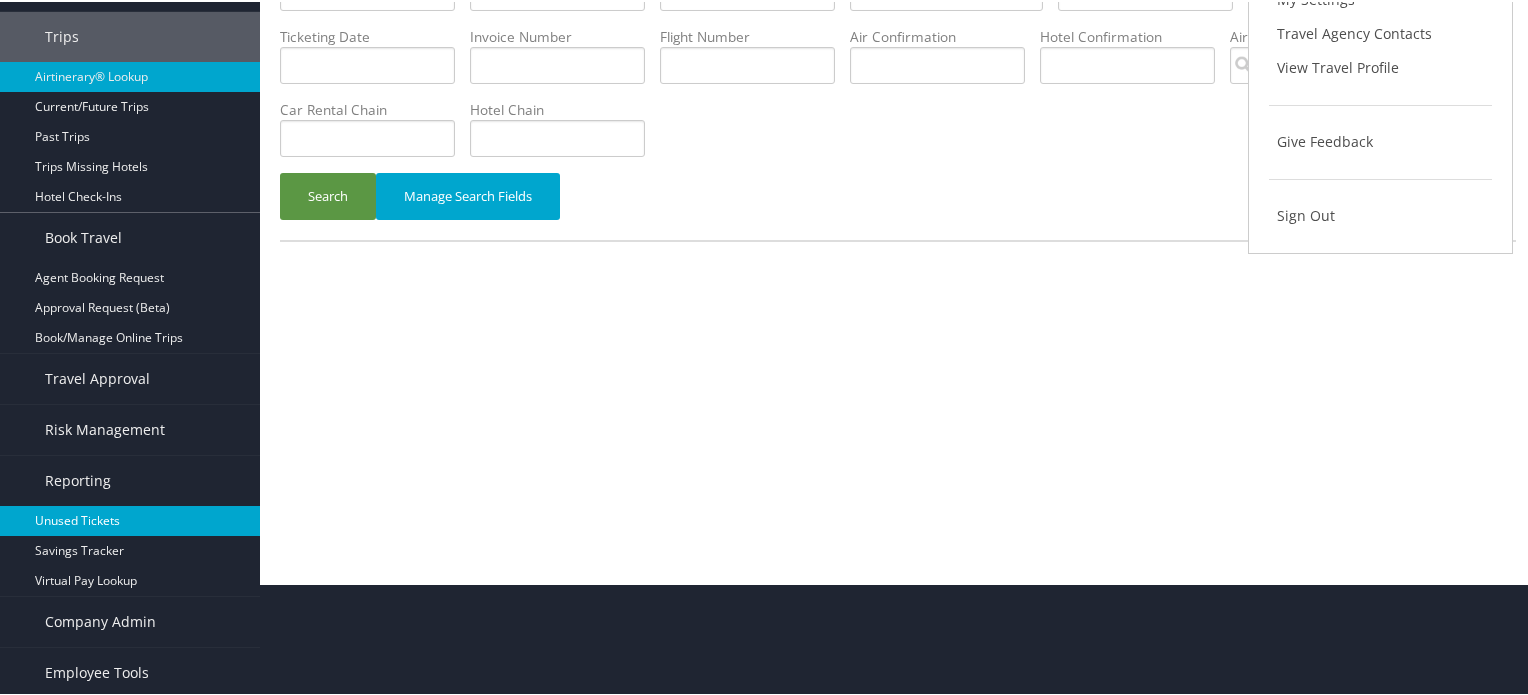 click on "Unused Tickets" at bounding box center [130, 519] 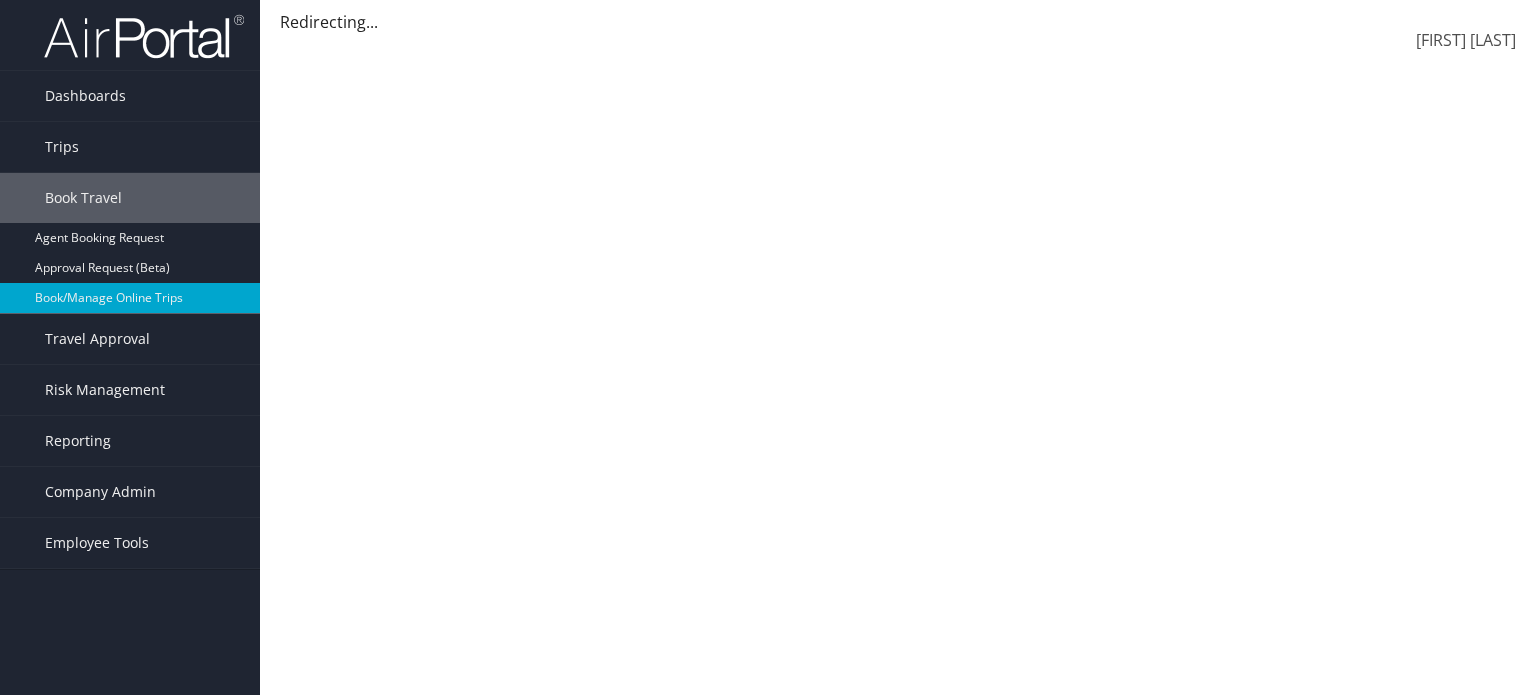 scroll, scrollTop: 0, scrollLeft: 0, axis: both 